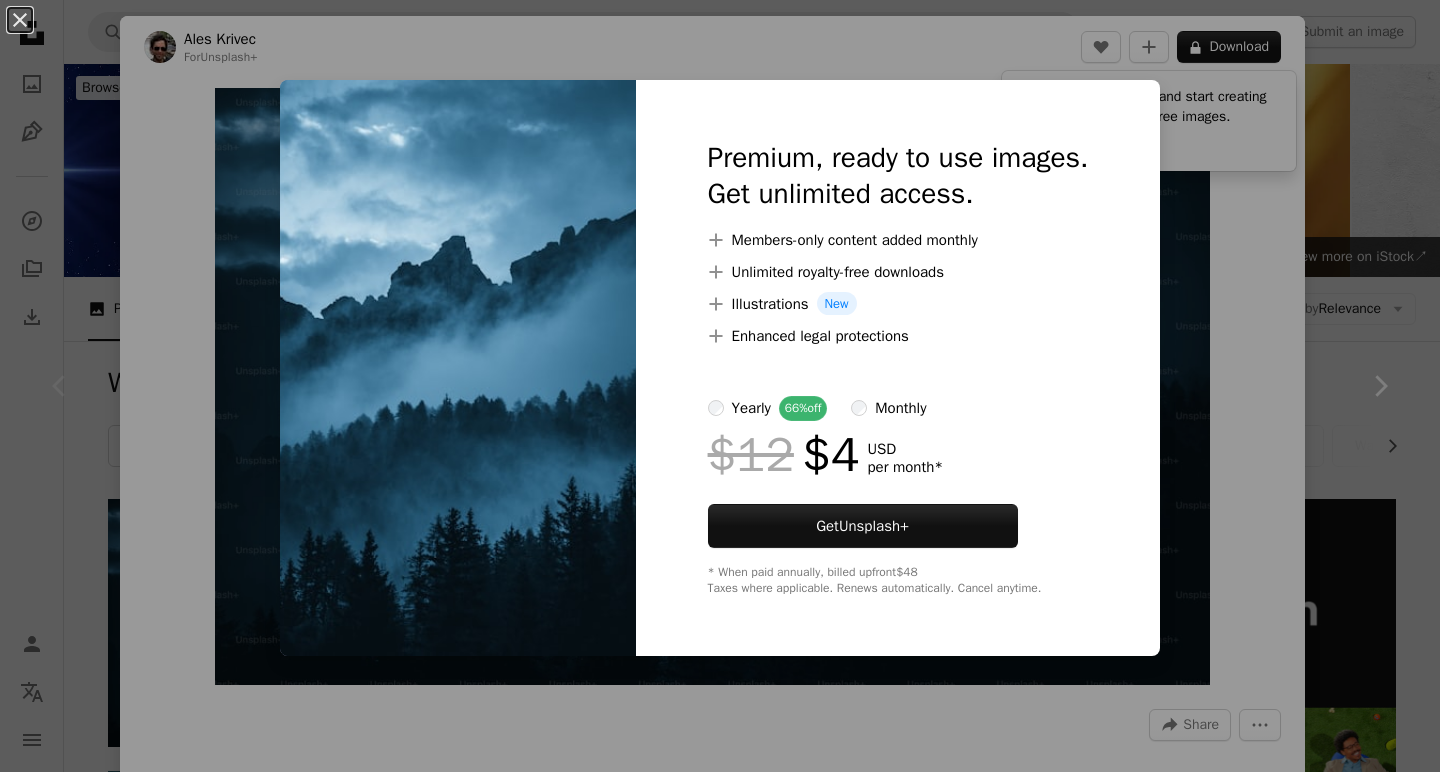 scroll, scrollTop: 265, scrollLeft: 0, axis: vertical 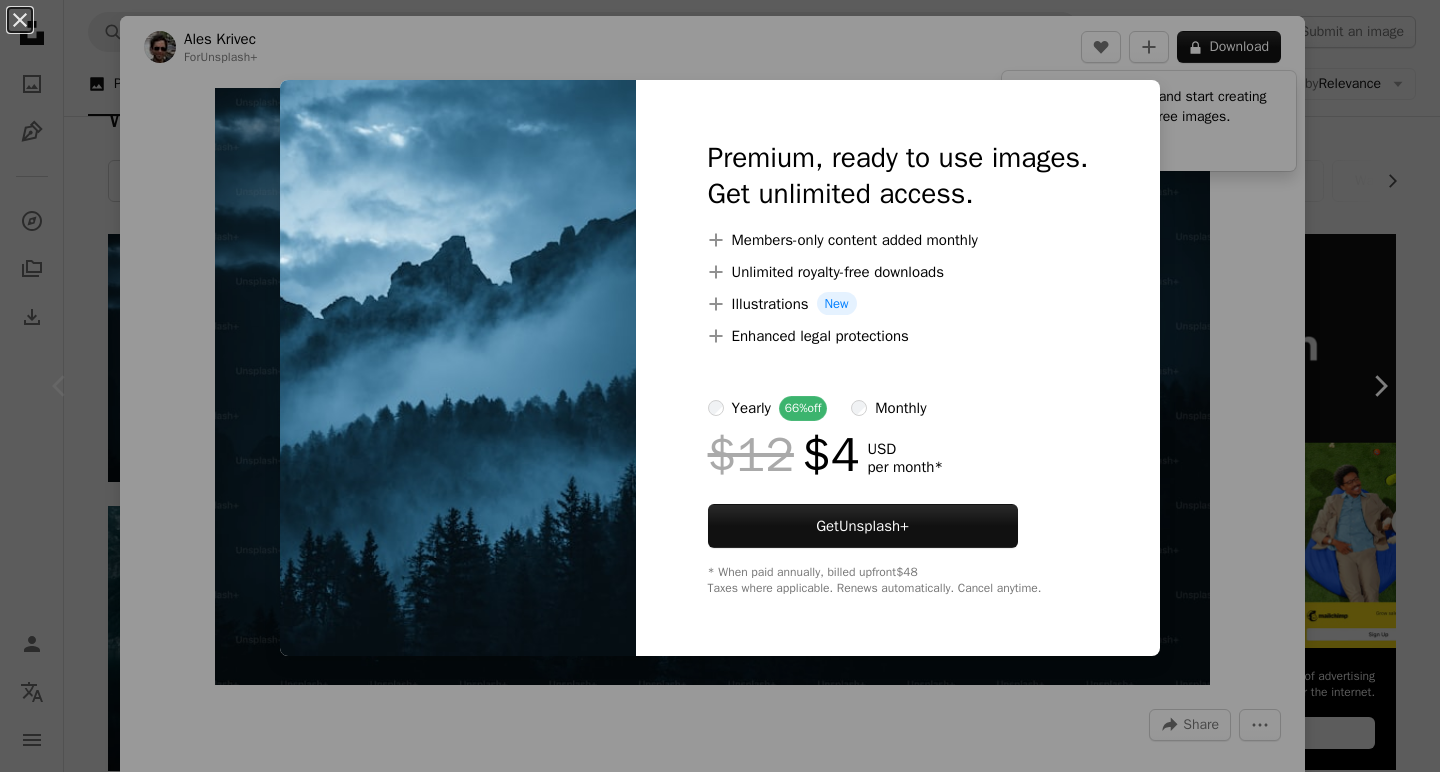 click on "An X shape Premium, ready to use images. Get unlimited access. A plus sign Members-only content added monthly A plus sign Unlimited royalty-free downloads A plus sign Illustrations  New A plus sign Enhanced legal protections yearly 66%  off monthly $12   $4 USD per month * Get  Unsplash+ * When paid annually, billed upfront  $48 Taxes where applicable. Renews automatically. Cancel anytime." at bounding box center (720, 386) 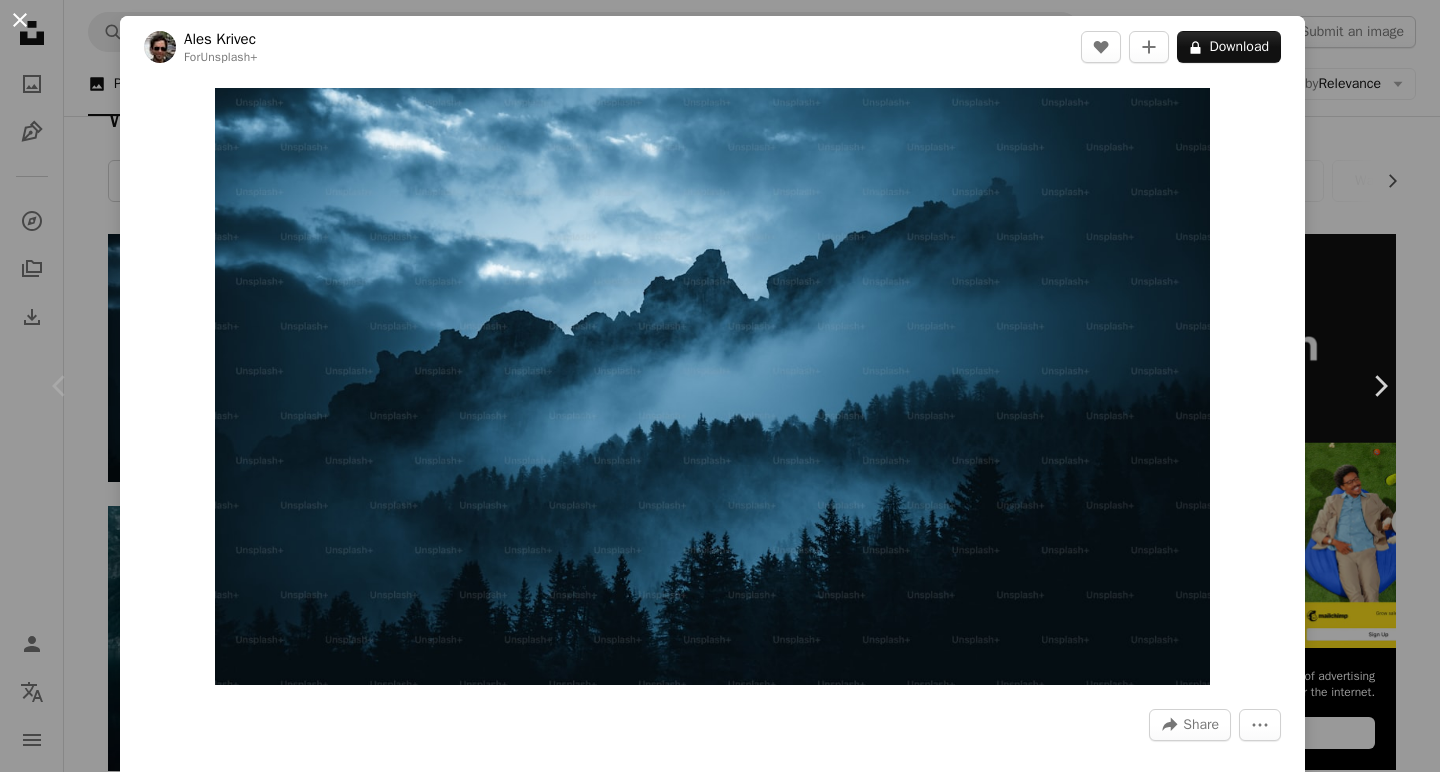 click on "An X shape" at bounding box center [20, 20] 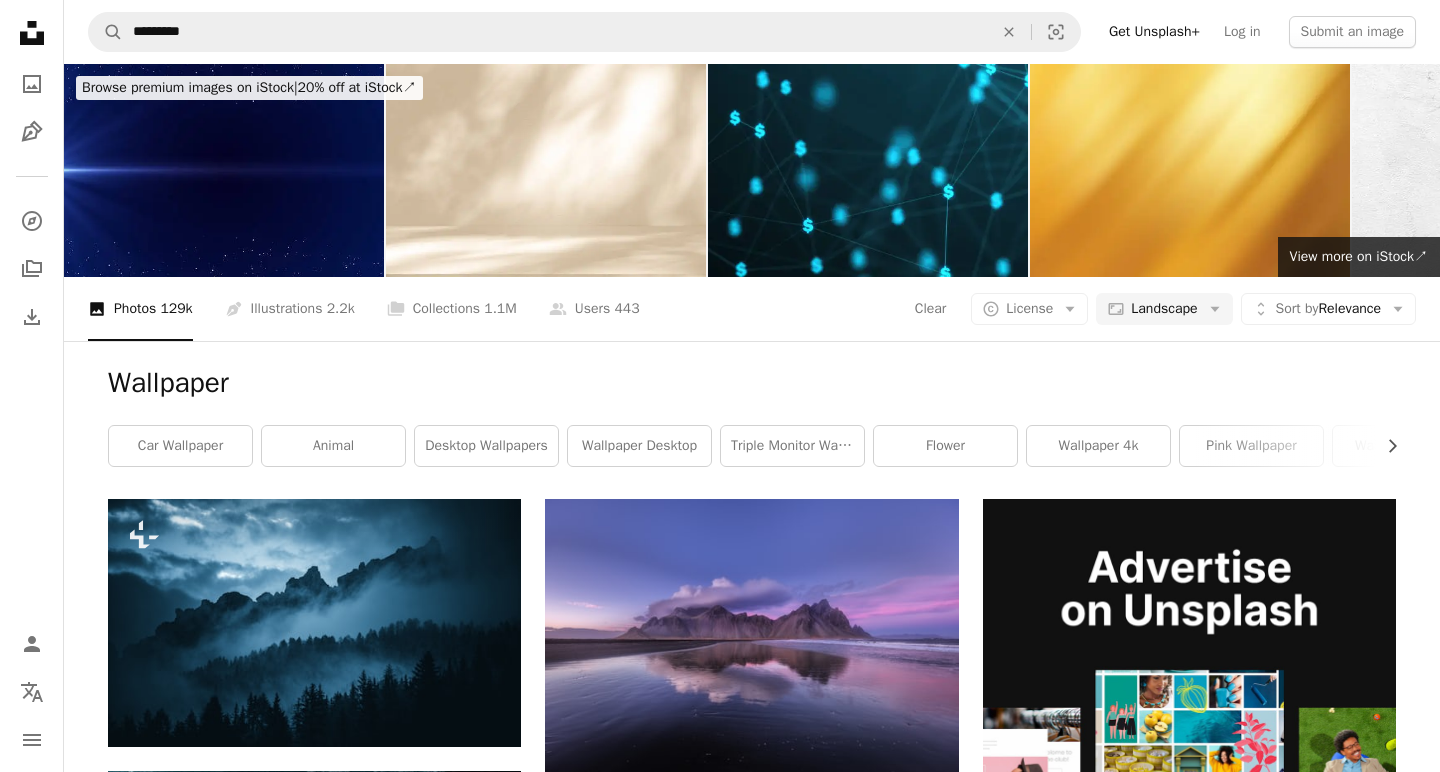 scroll, scrollTop: 0, scrollLeft: 0, axis: both 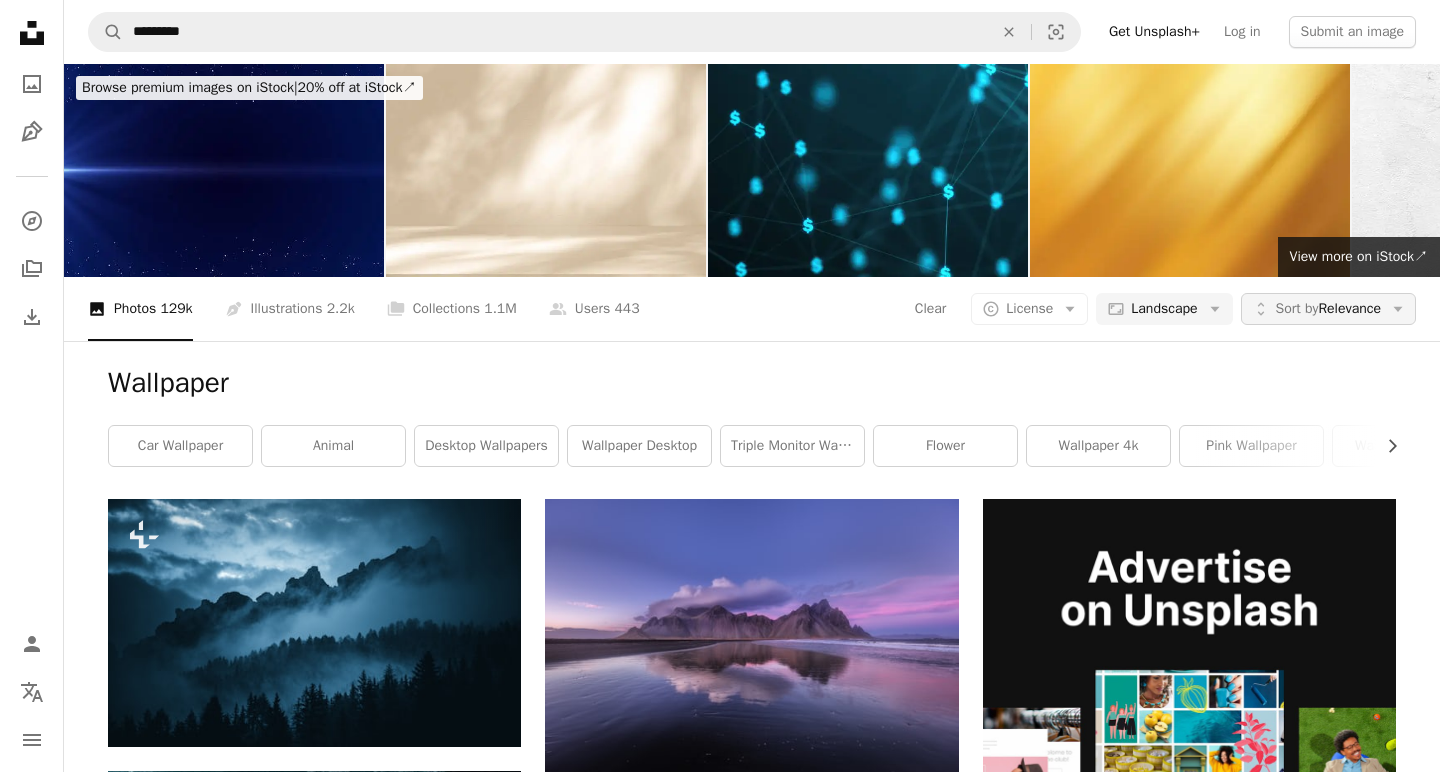 click on "Sort by  Relevance" at bounding box center [1328, 309] 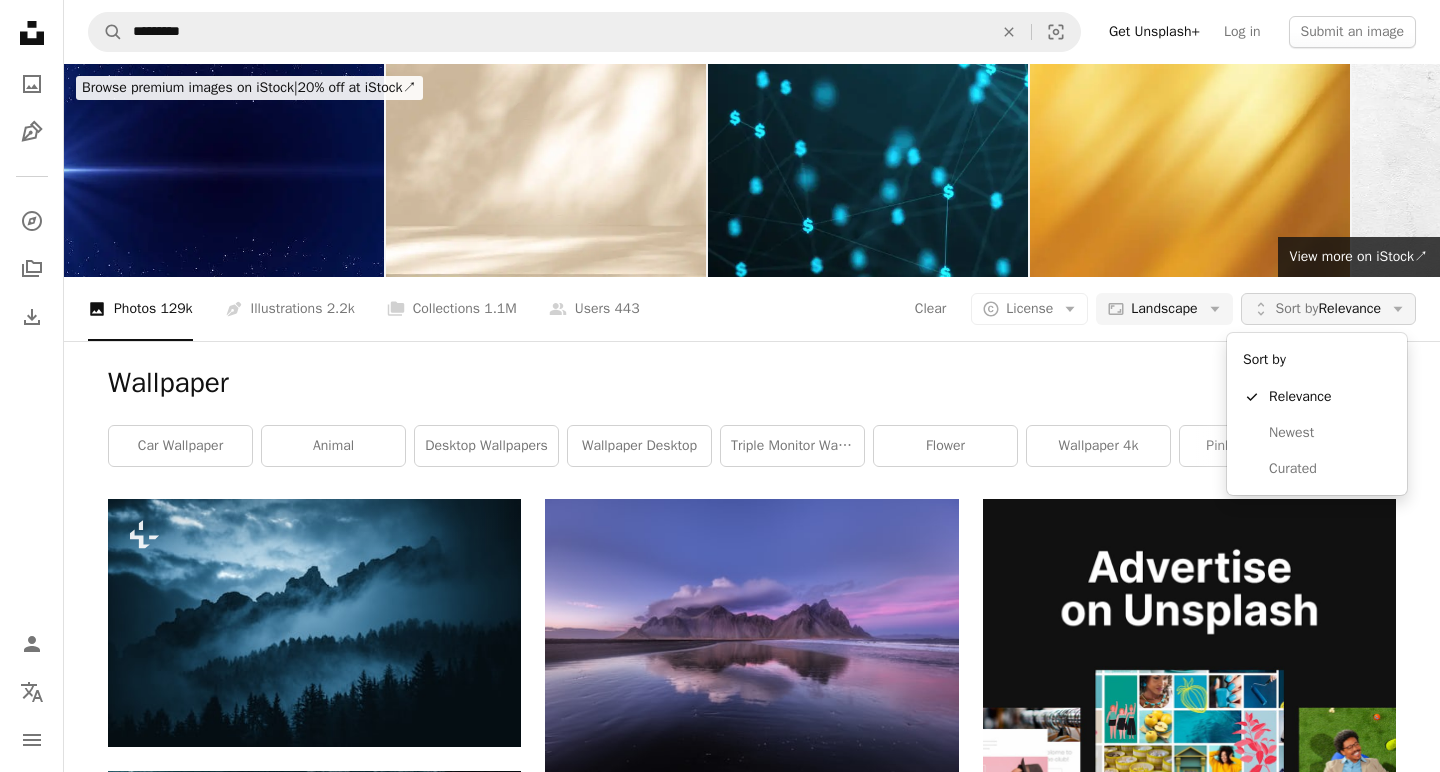 click on "Sort by  Relevance" at bounding box center [1328, 309] 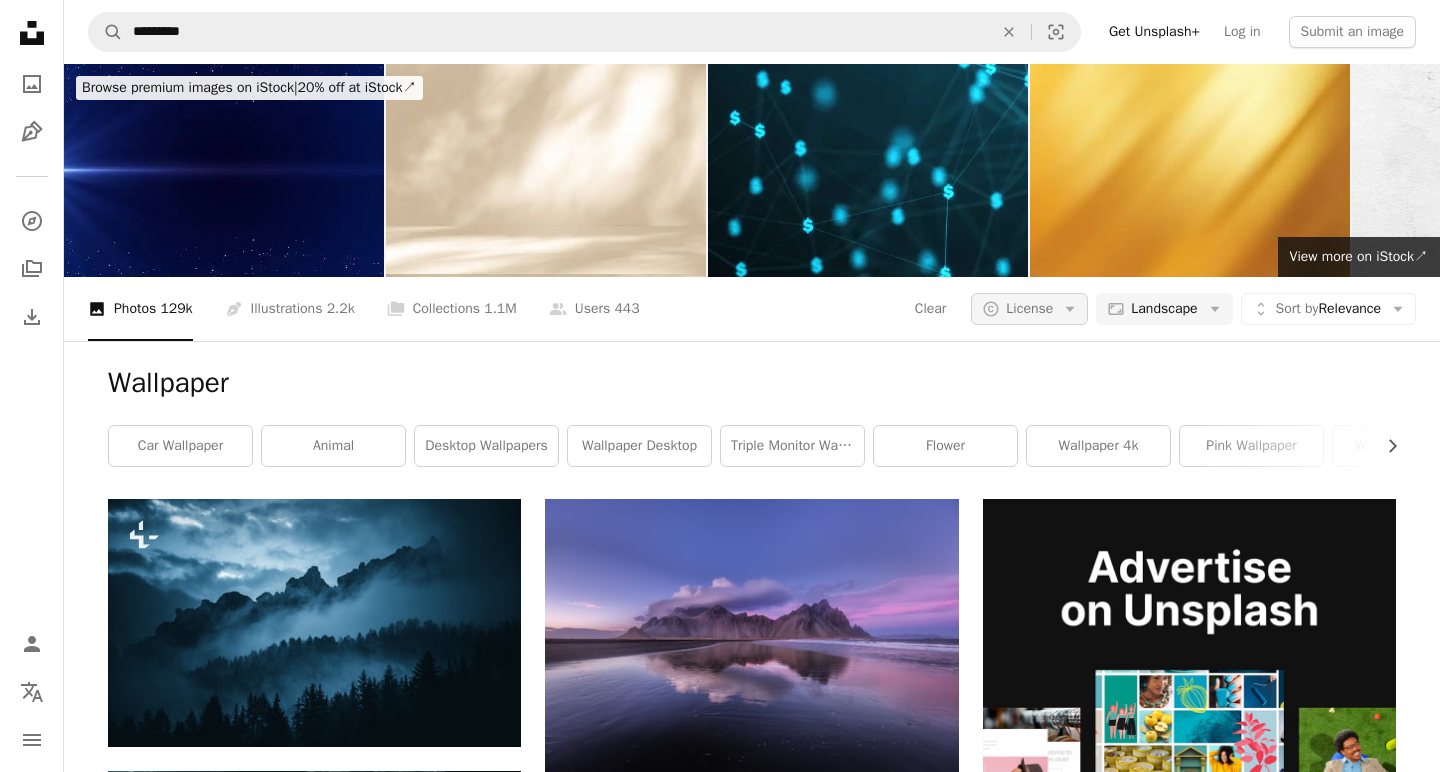 click on "License" at bounding box center (1029, 308) 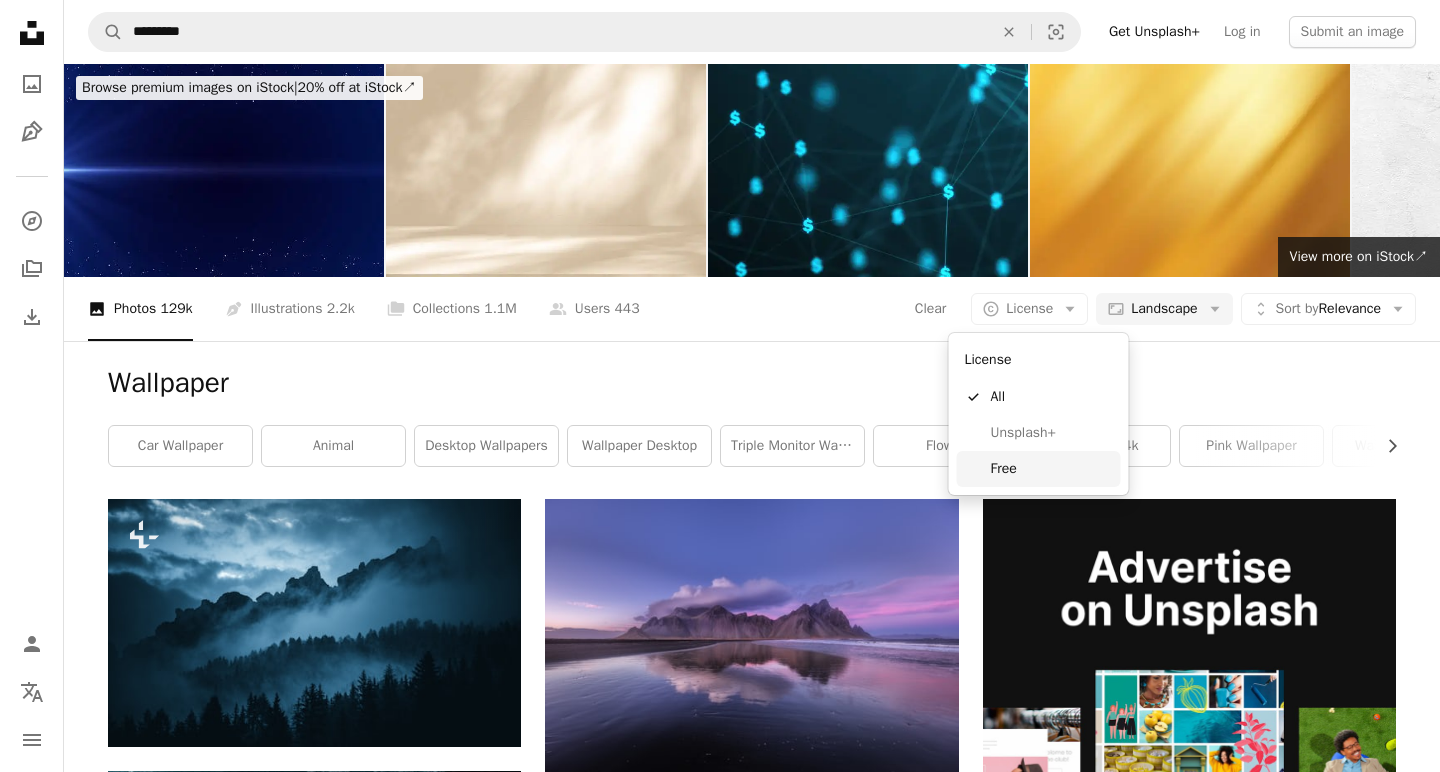 click on "Free" at bounding box center [1052, 469] 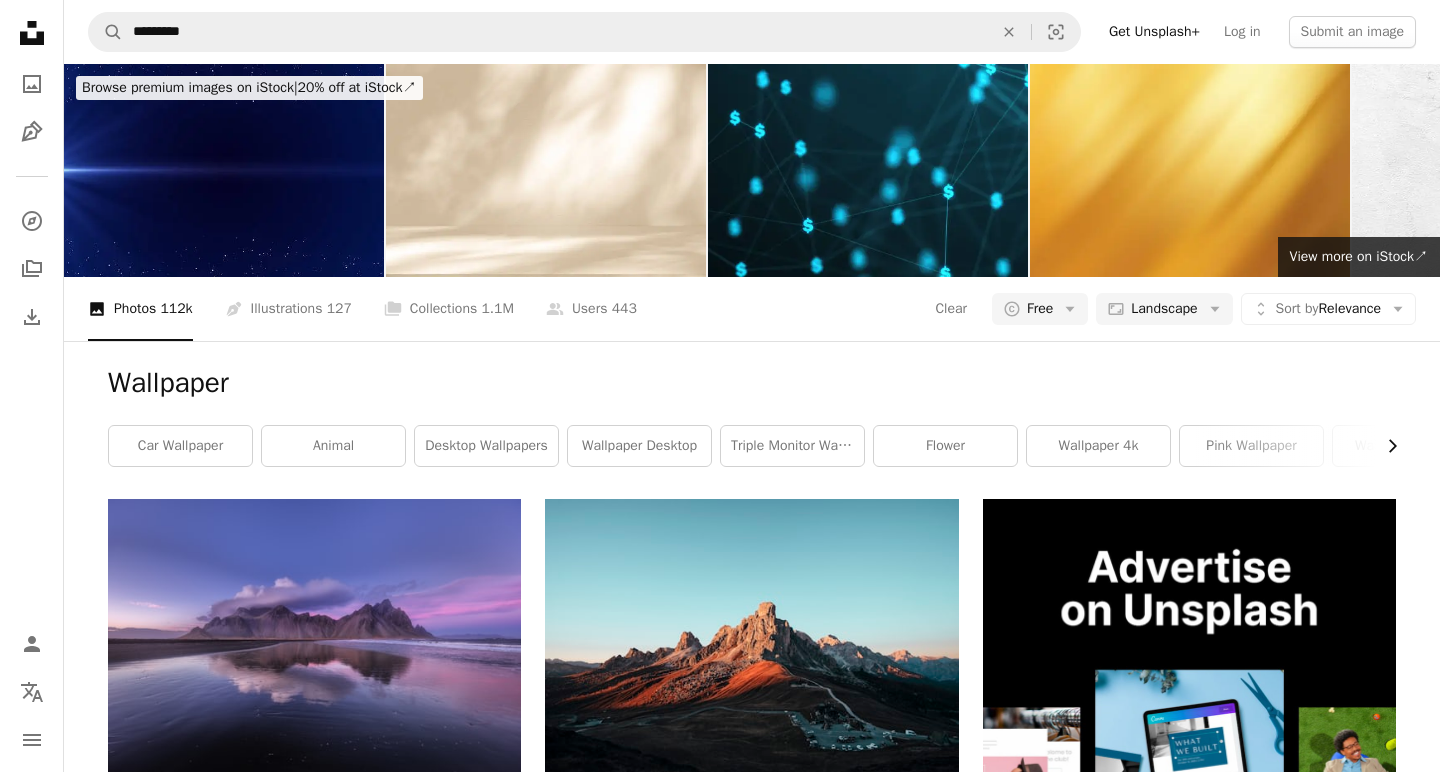 click on "Chevron right" at bounding box center (1385, 446) 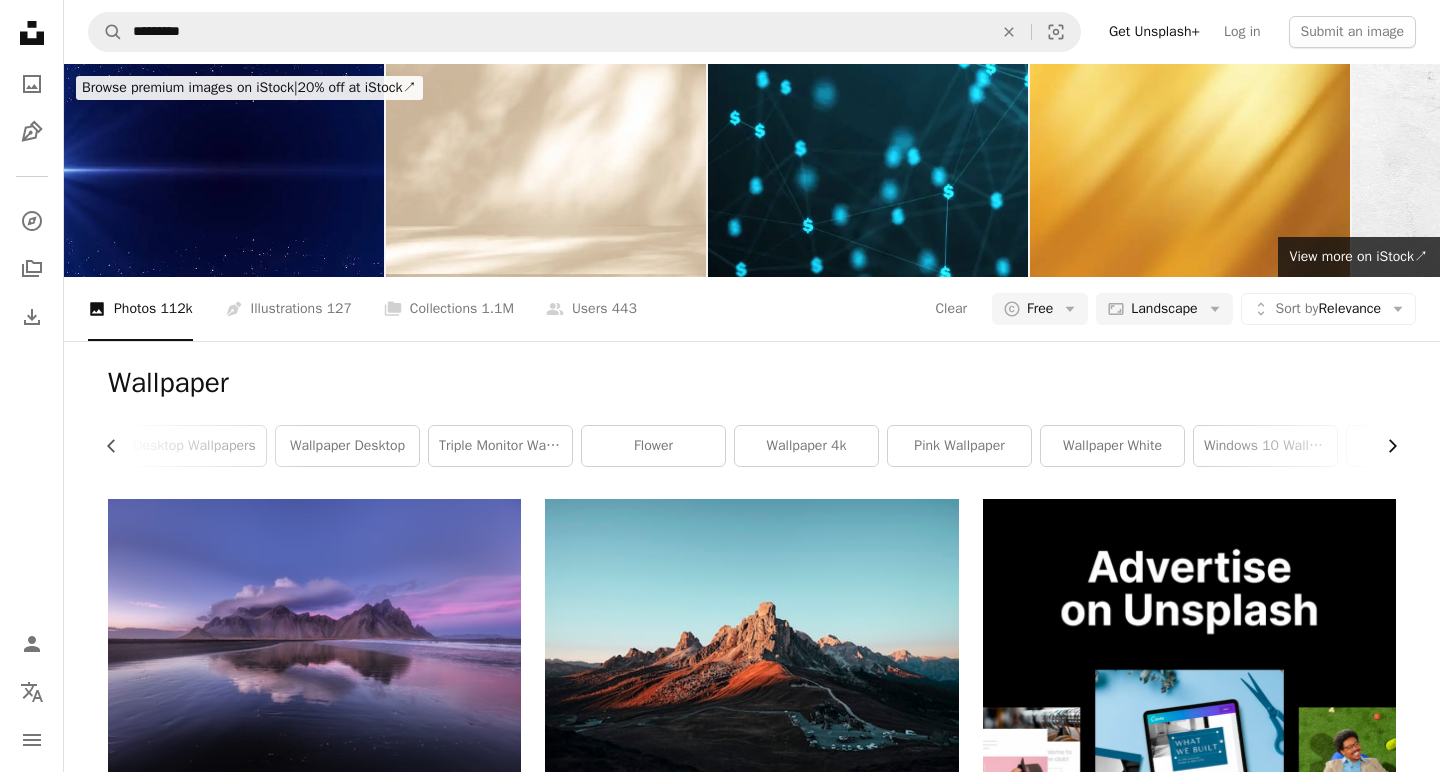 scroll, scrollTop: 0, scrollLeft: 300, axis: horizontal 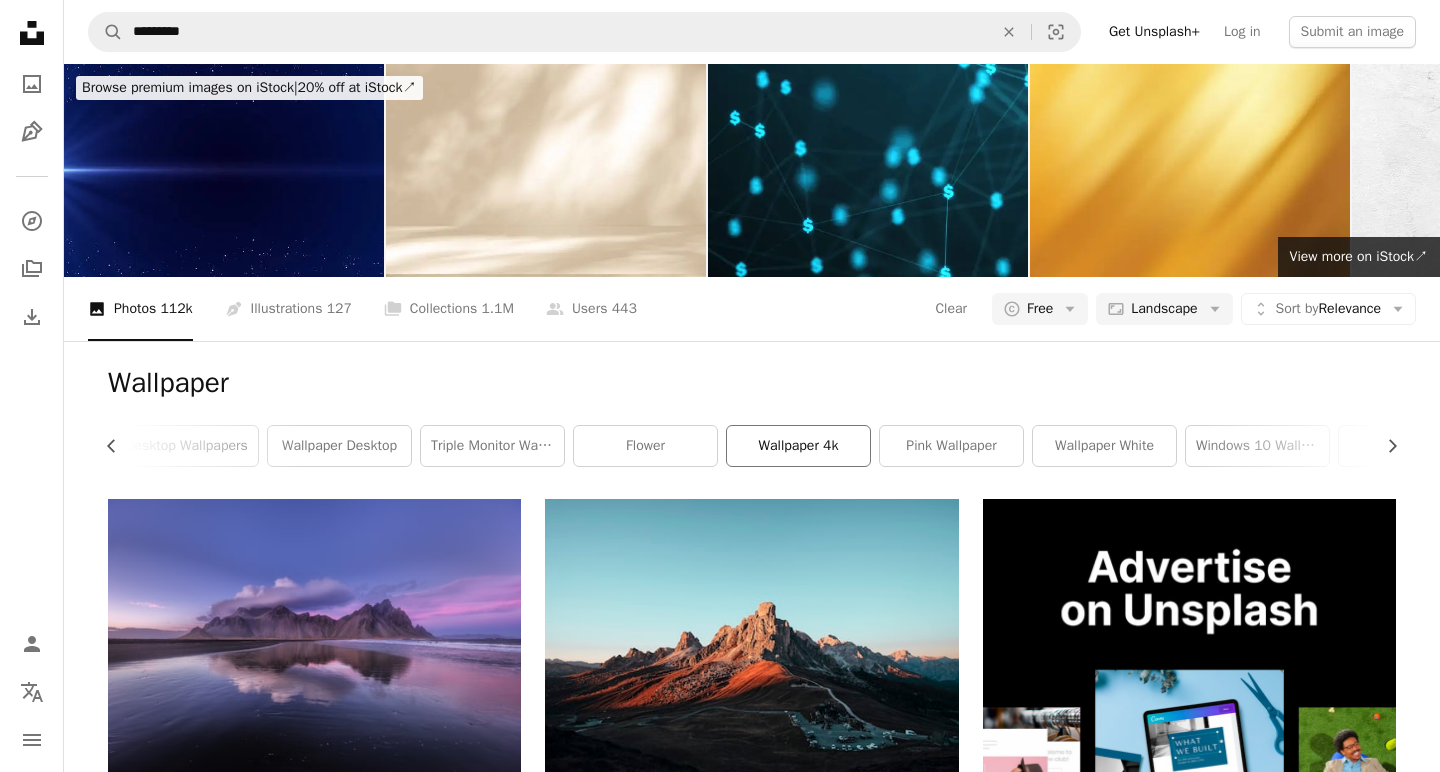 click on "wallpaper 4k" at bounding box center [798, 446] 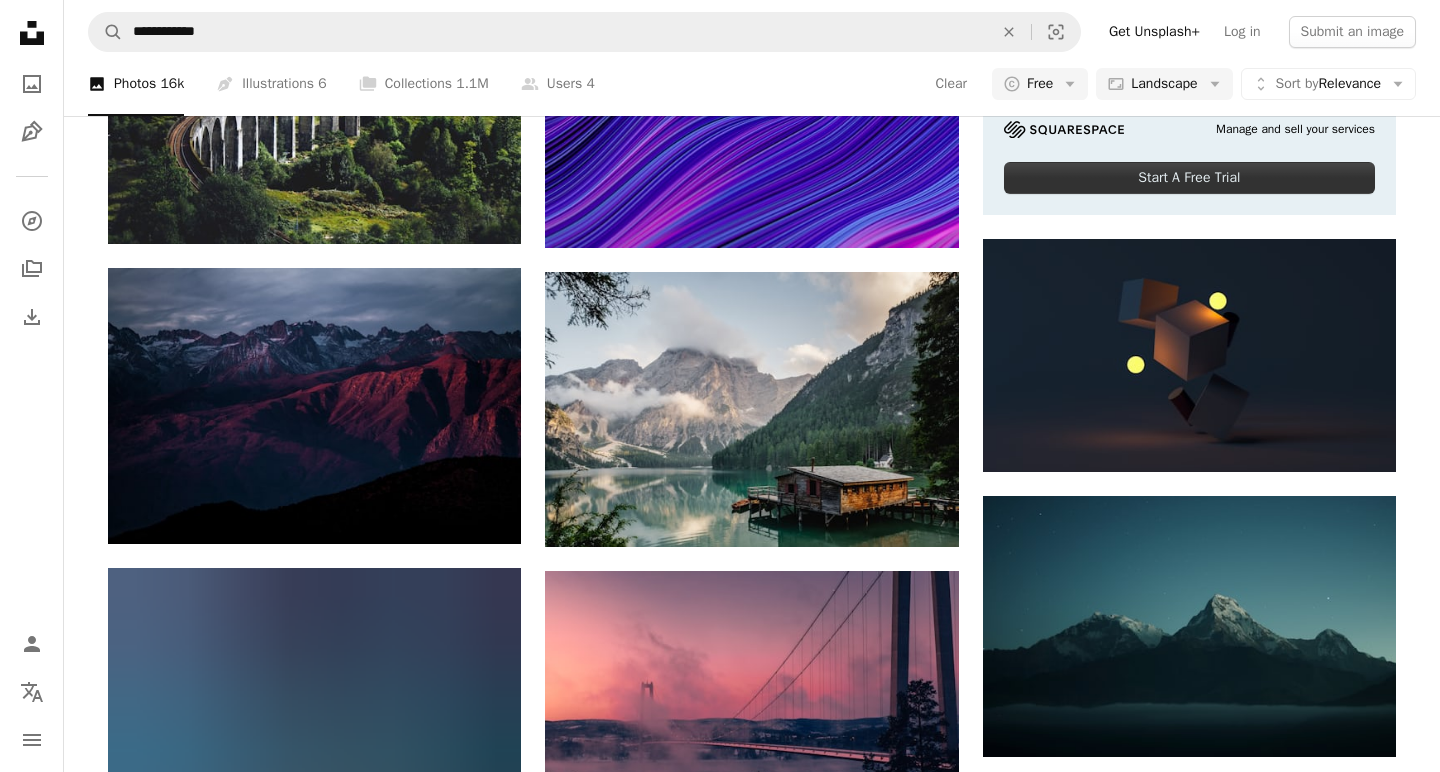 scroll, scrollTop: 952, scrollLeft: 0, axis: vertical 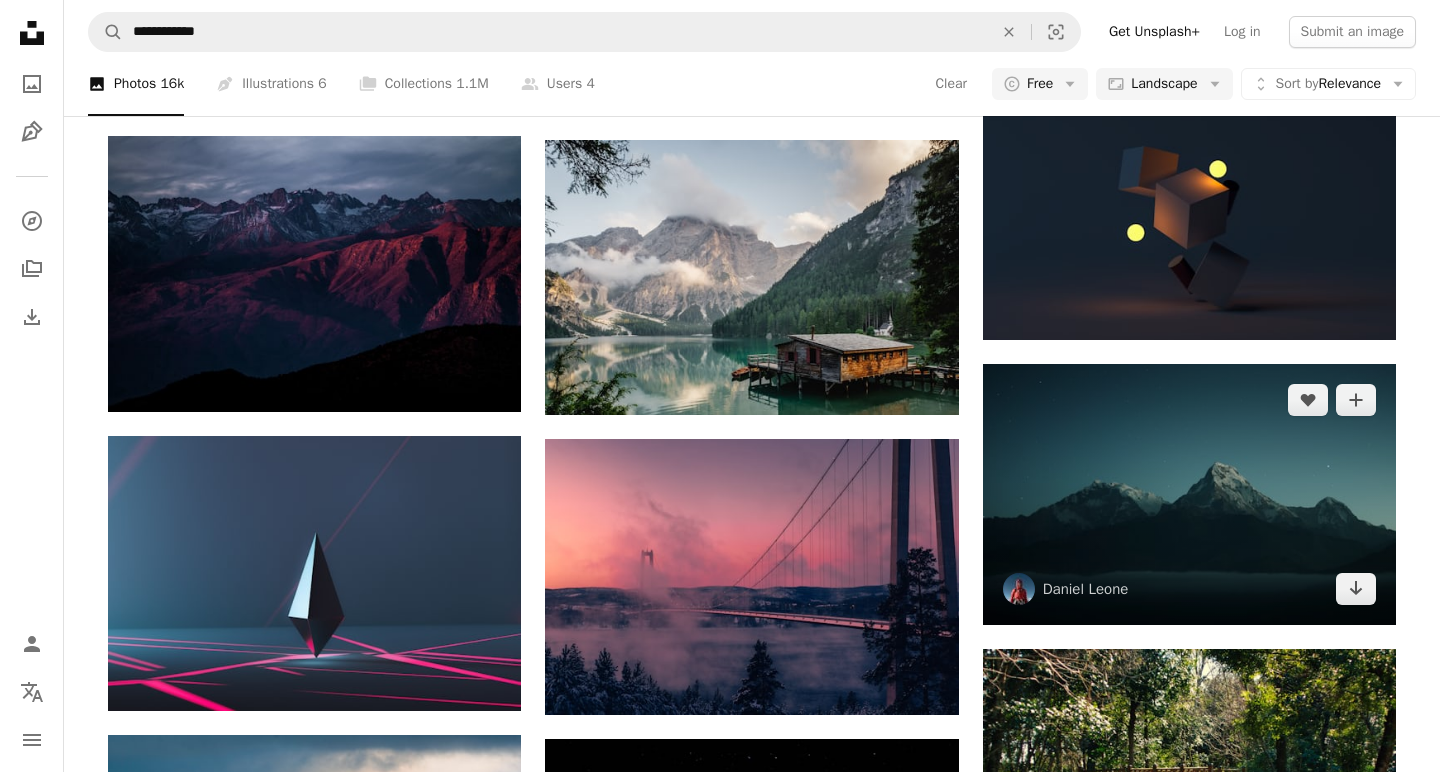 click at bounding box center [1189, 494] 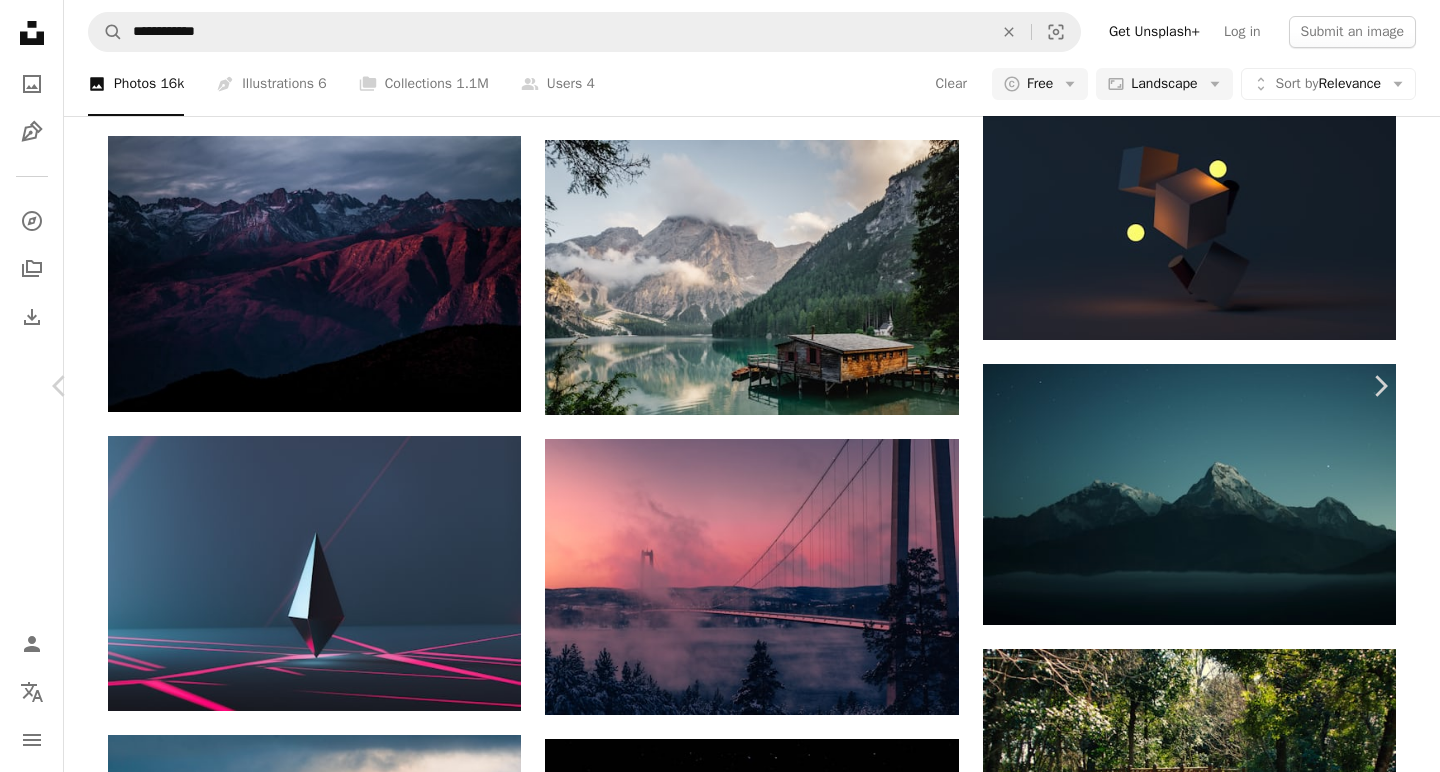 click on "Chevron down" 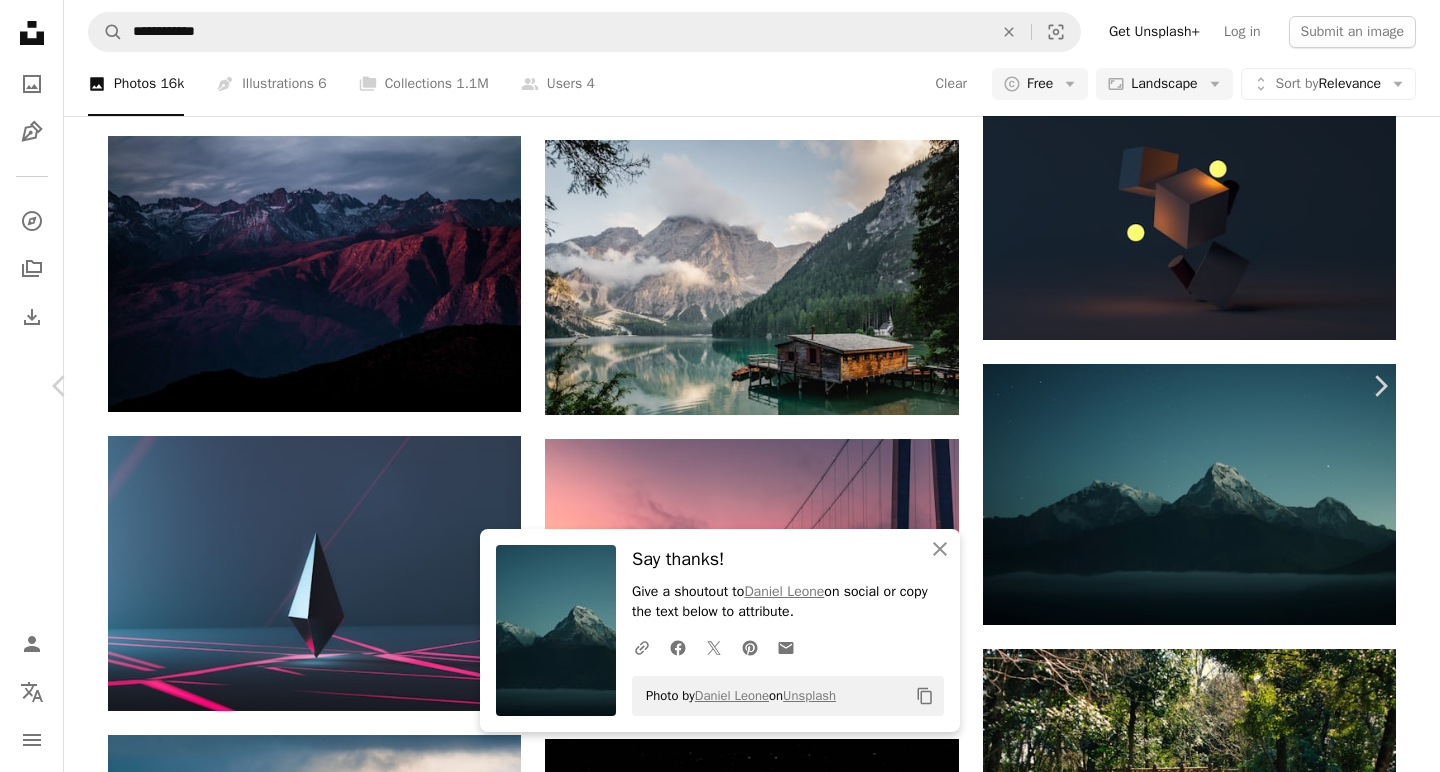 click on "An X shape" at bounding box center (20, 20) 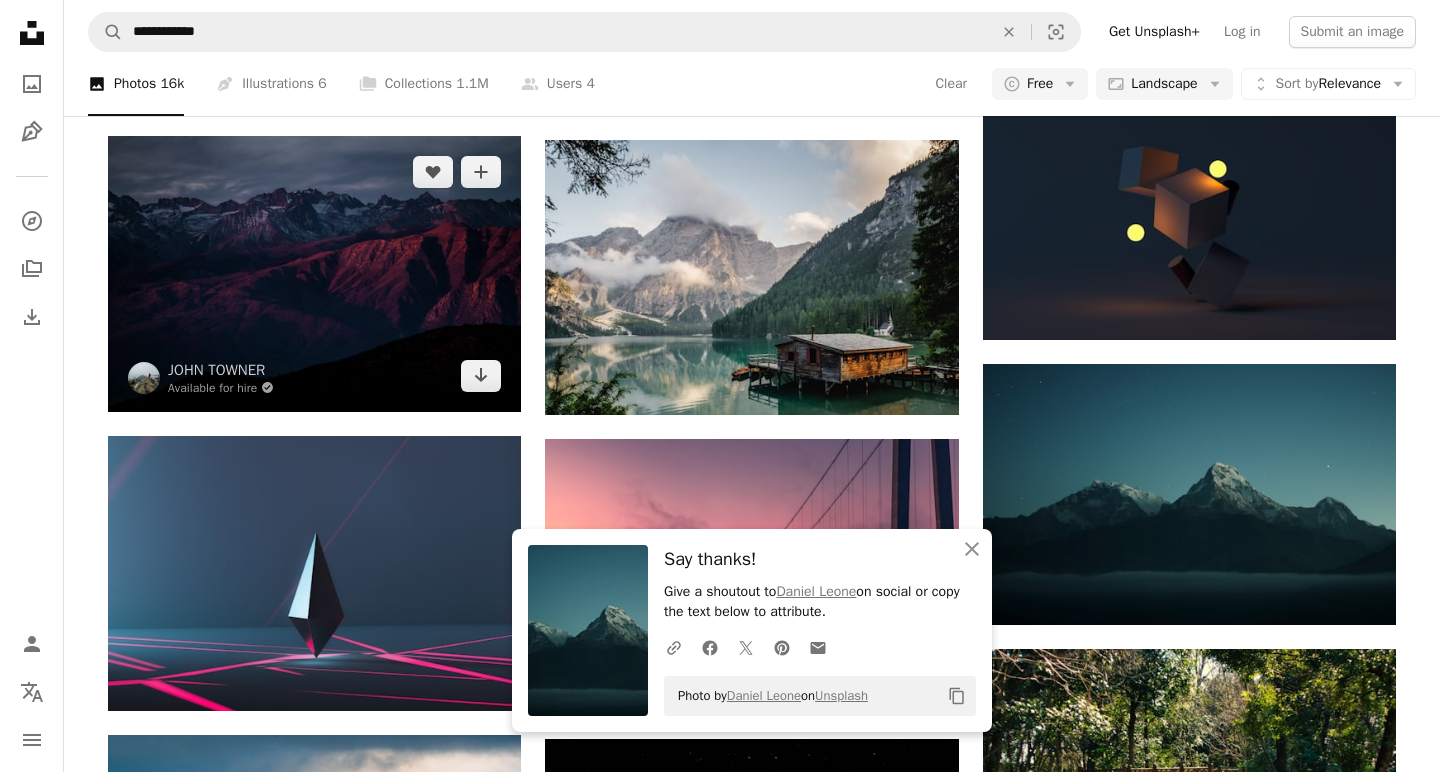 click at bounding box center [314, 274] 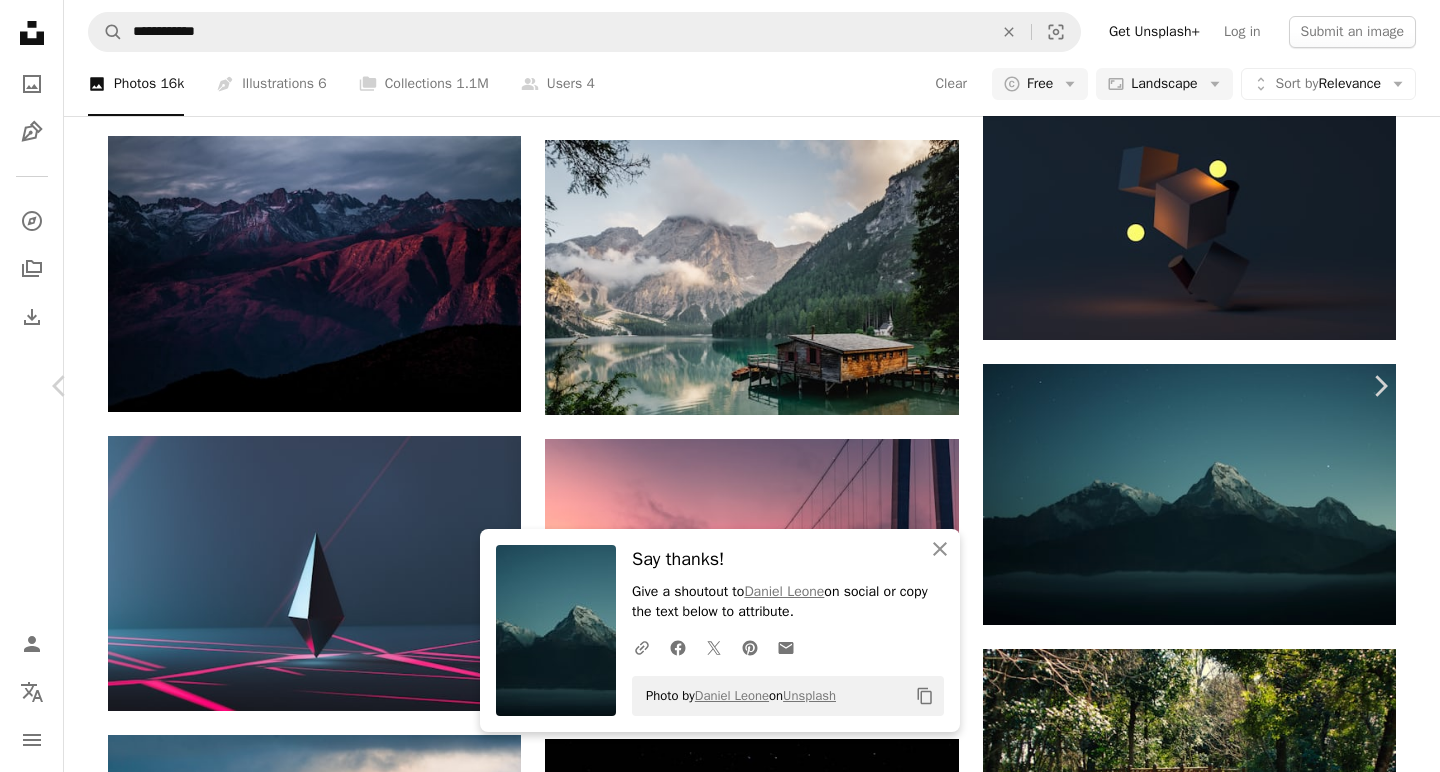 click on "Chevron down" 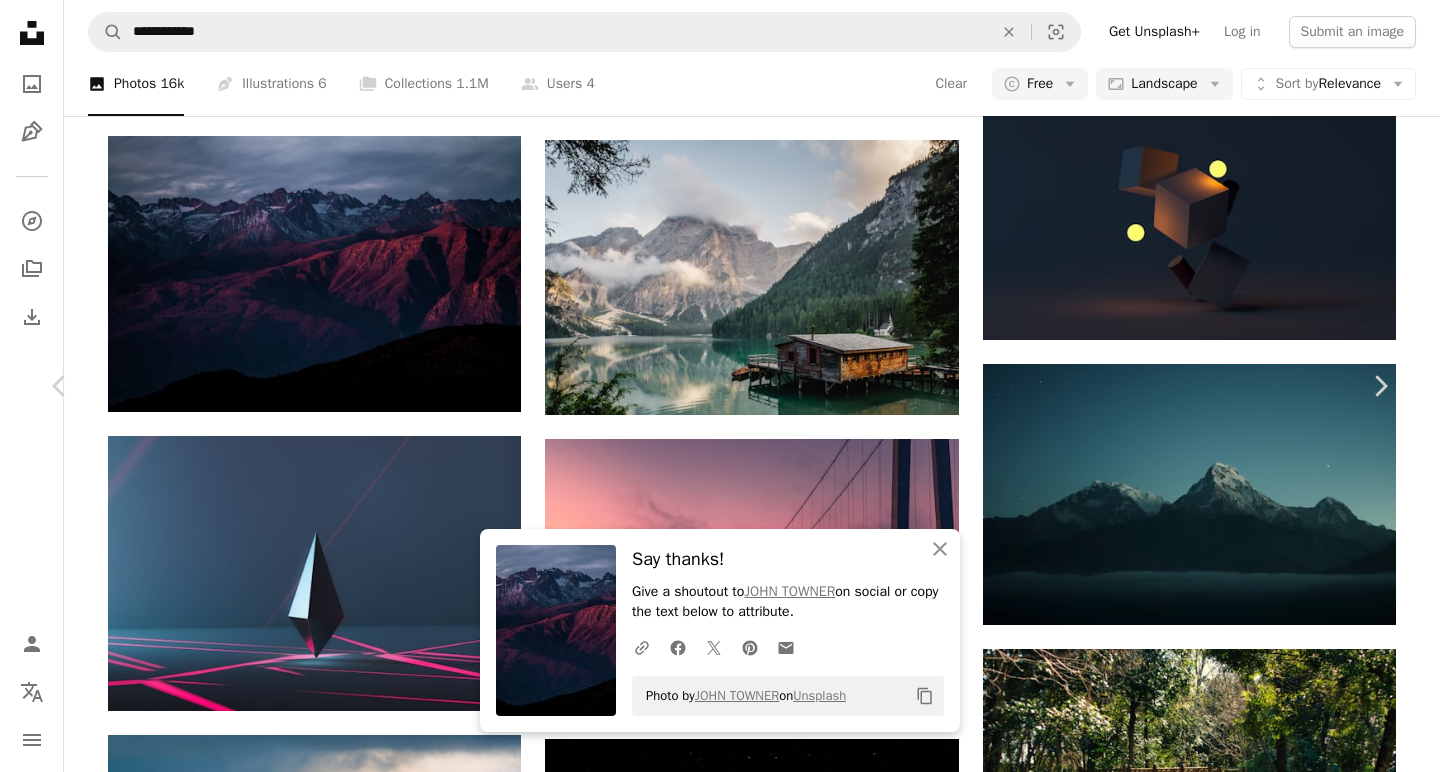 click on "An X shape" at bounding box center [20, 20] 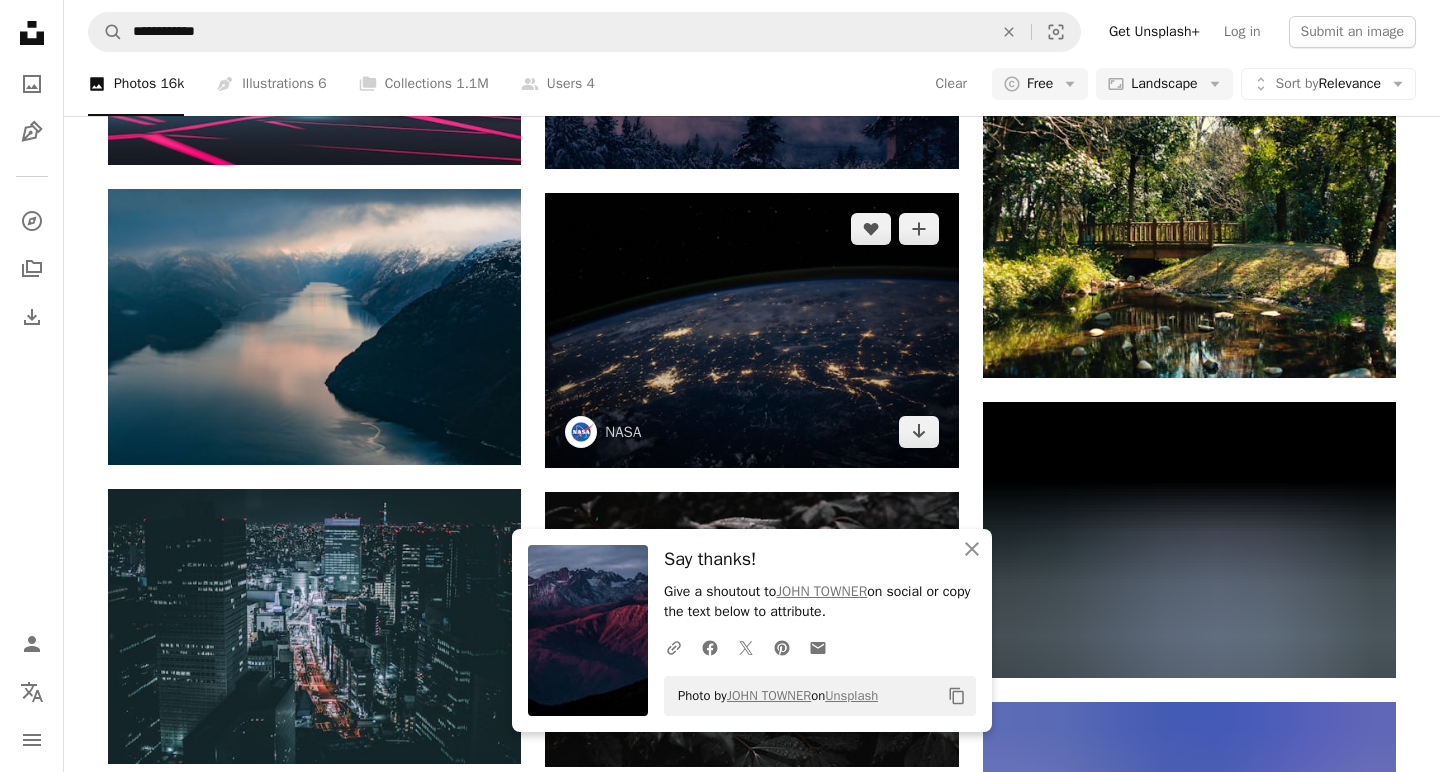scroll, scrollTop: 1580, scrollLeft: 0, axis: vertical 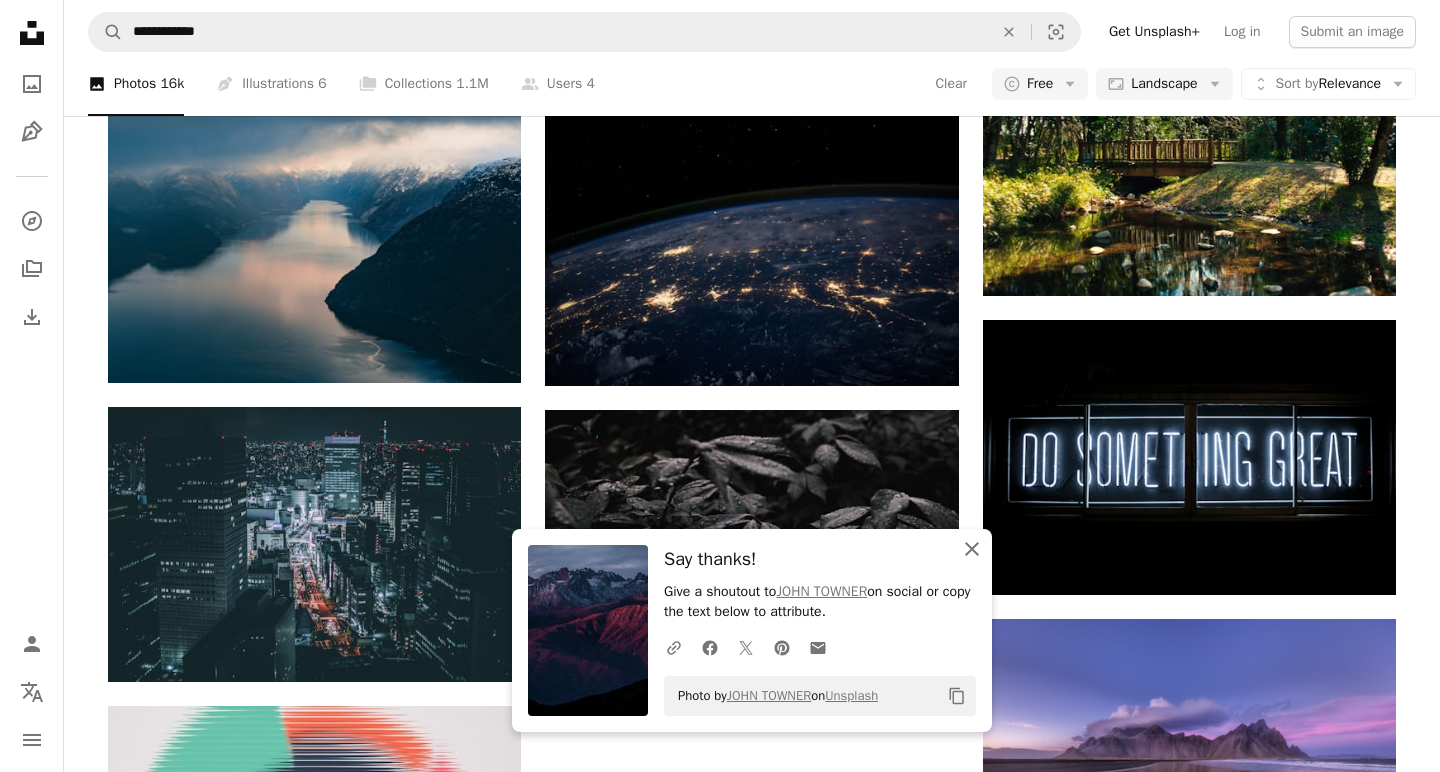 click 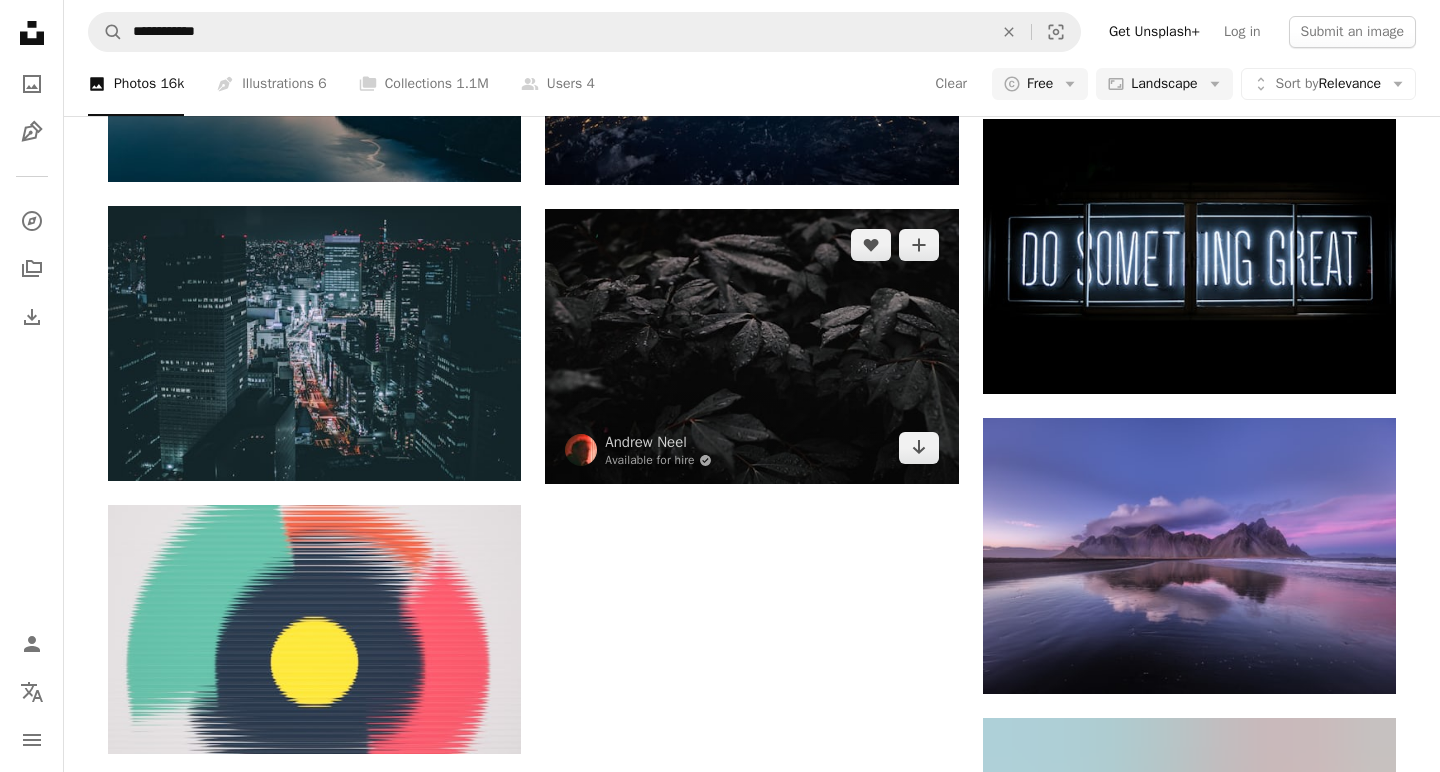 scroll, scrollTop: 1788, scrollLeft: 0, axis: vertical 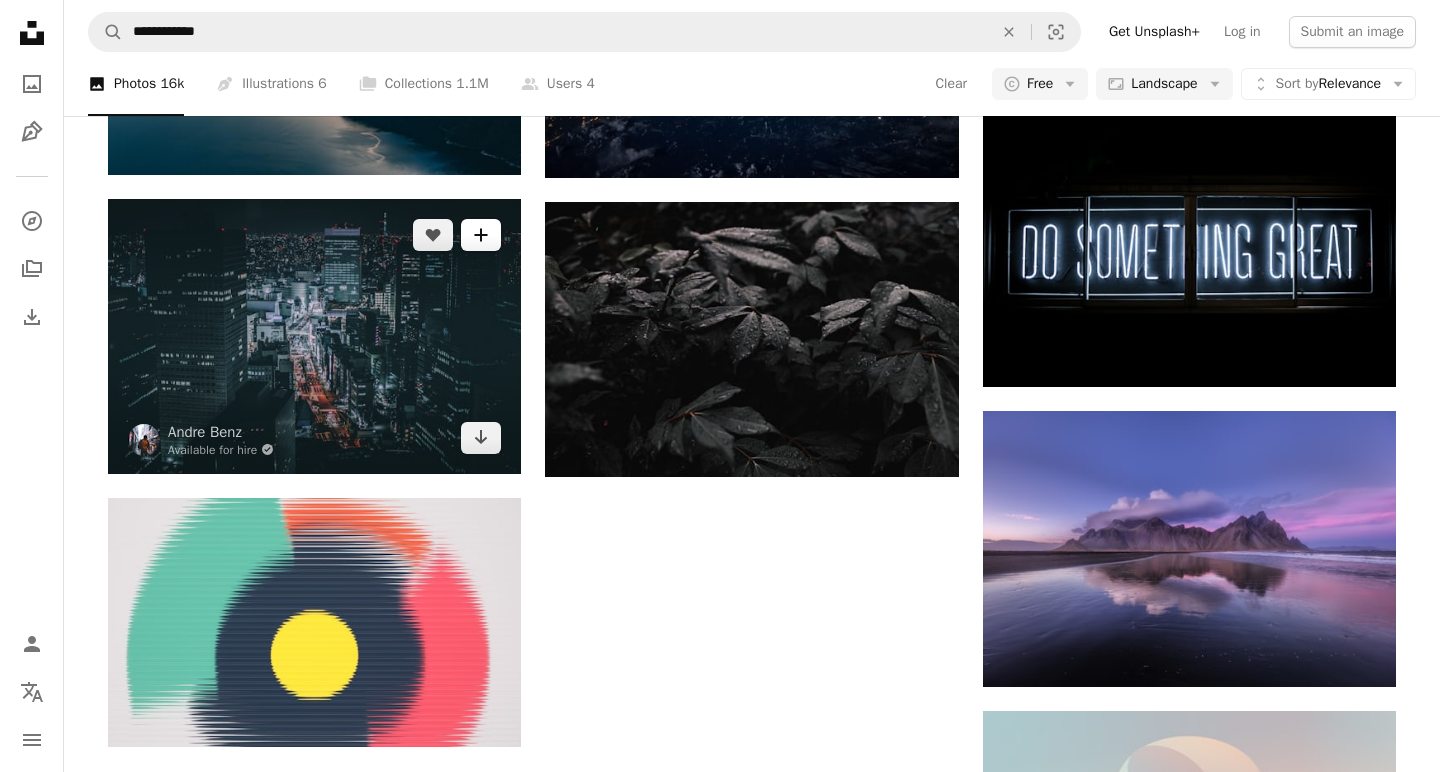 click on "A plus sign" 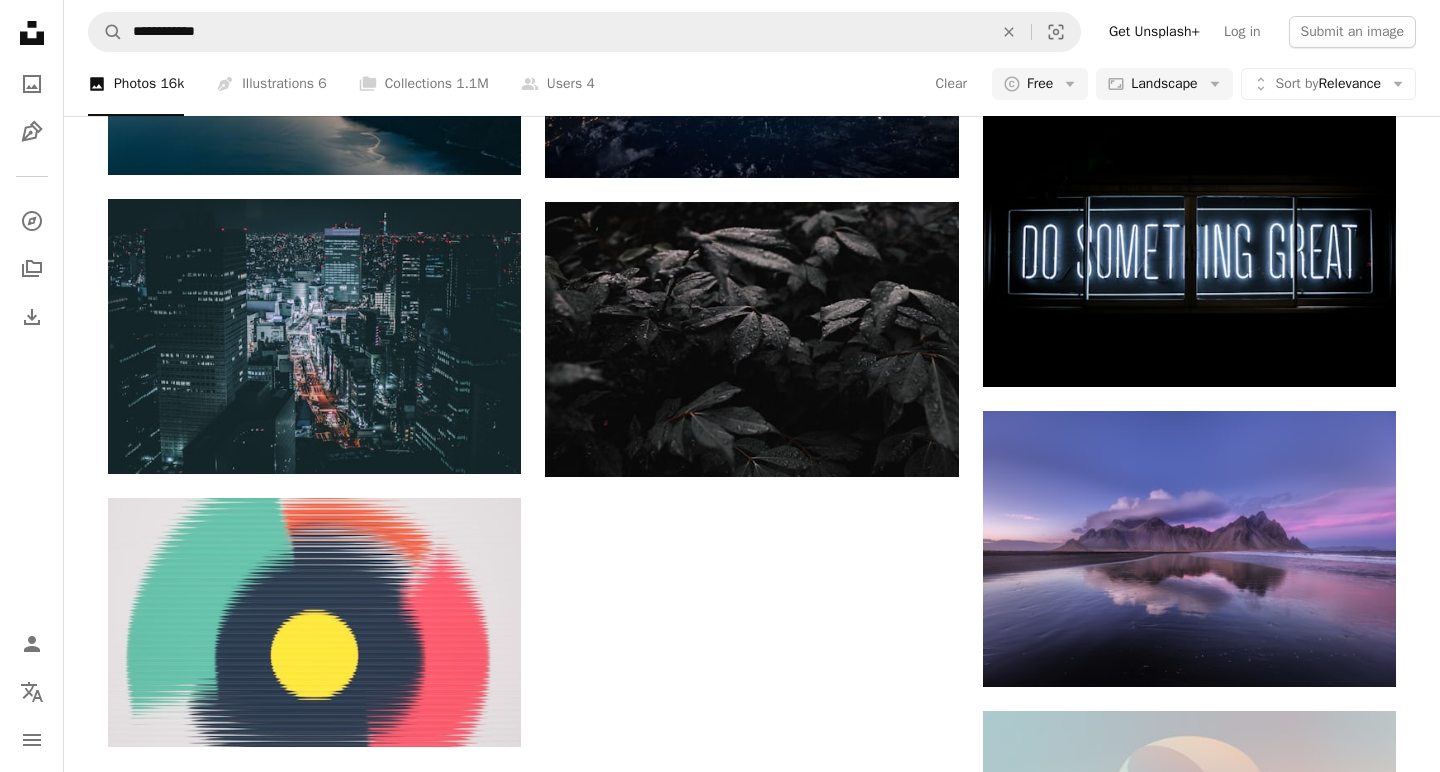 click on "An X shape Join Unsplash Already have an account?  Login First name Last name Email Username  (only letters, numbers and underscores) Password  (min. 8 char) Join By joining, you agree to the  Terms  and  Privacy Policy ." at bounding box center (720, 2529) 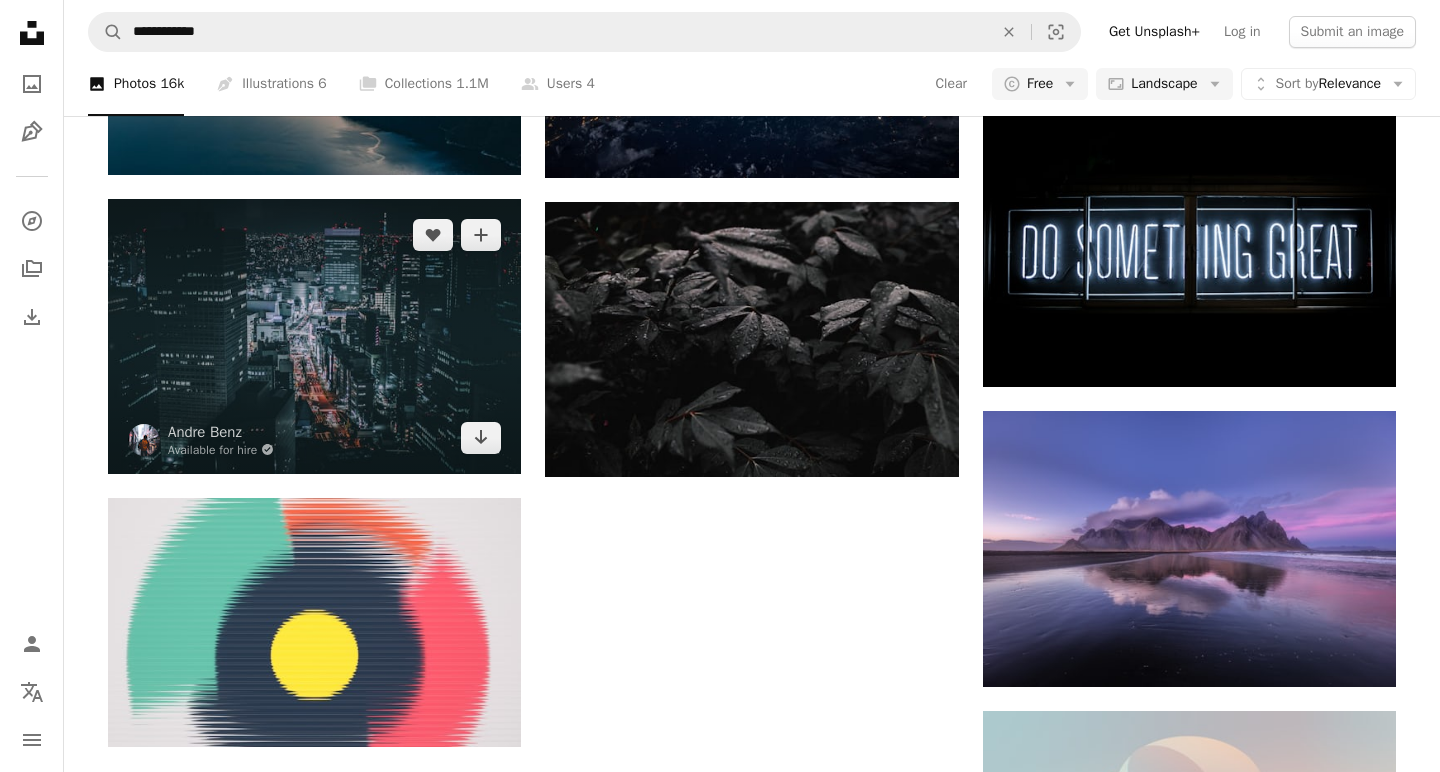 click at bounding box center (314, 336) 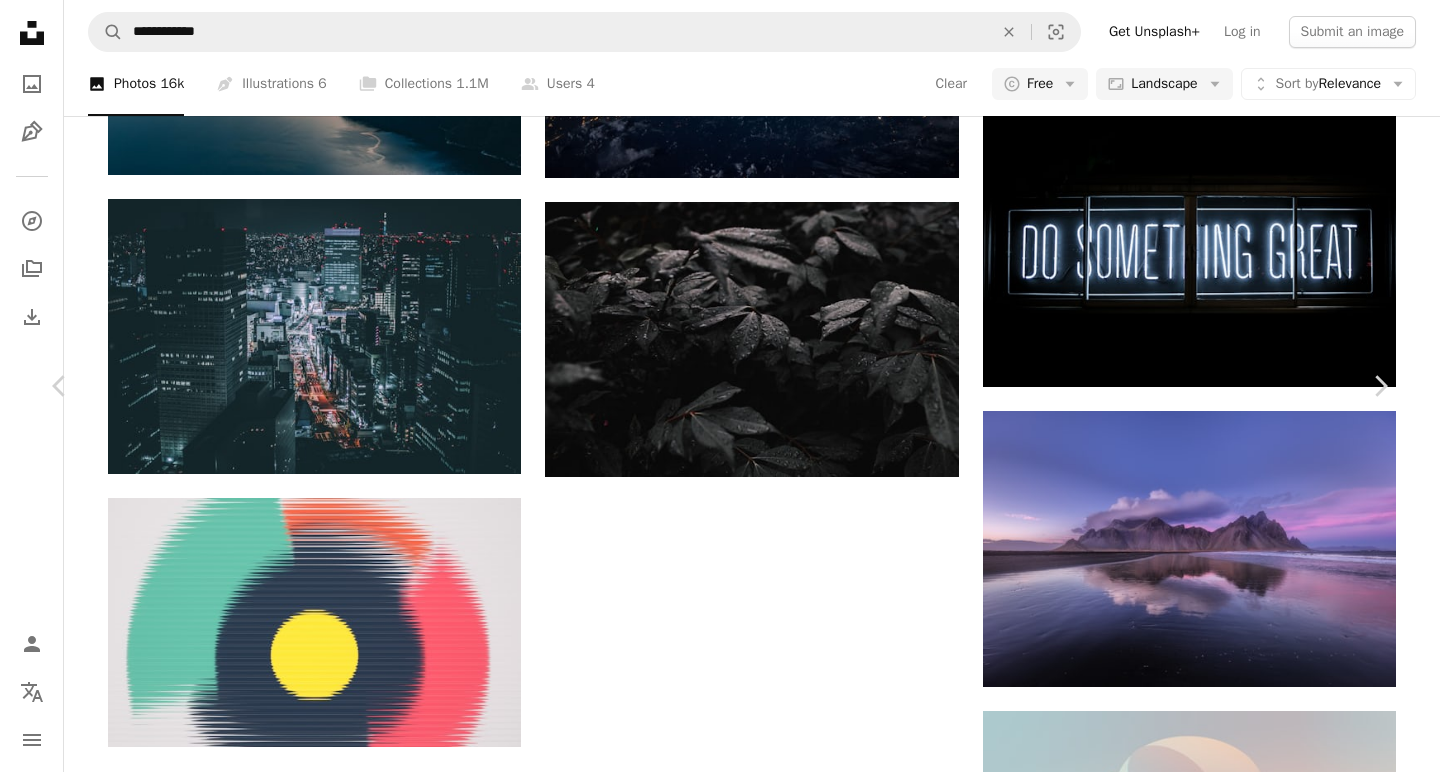 click on "Chevron down" 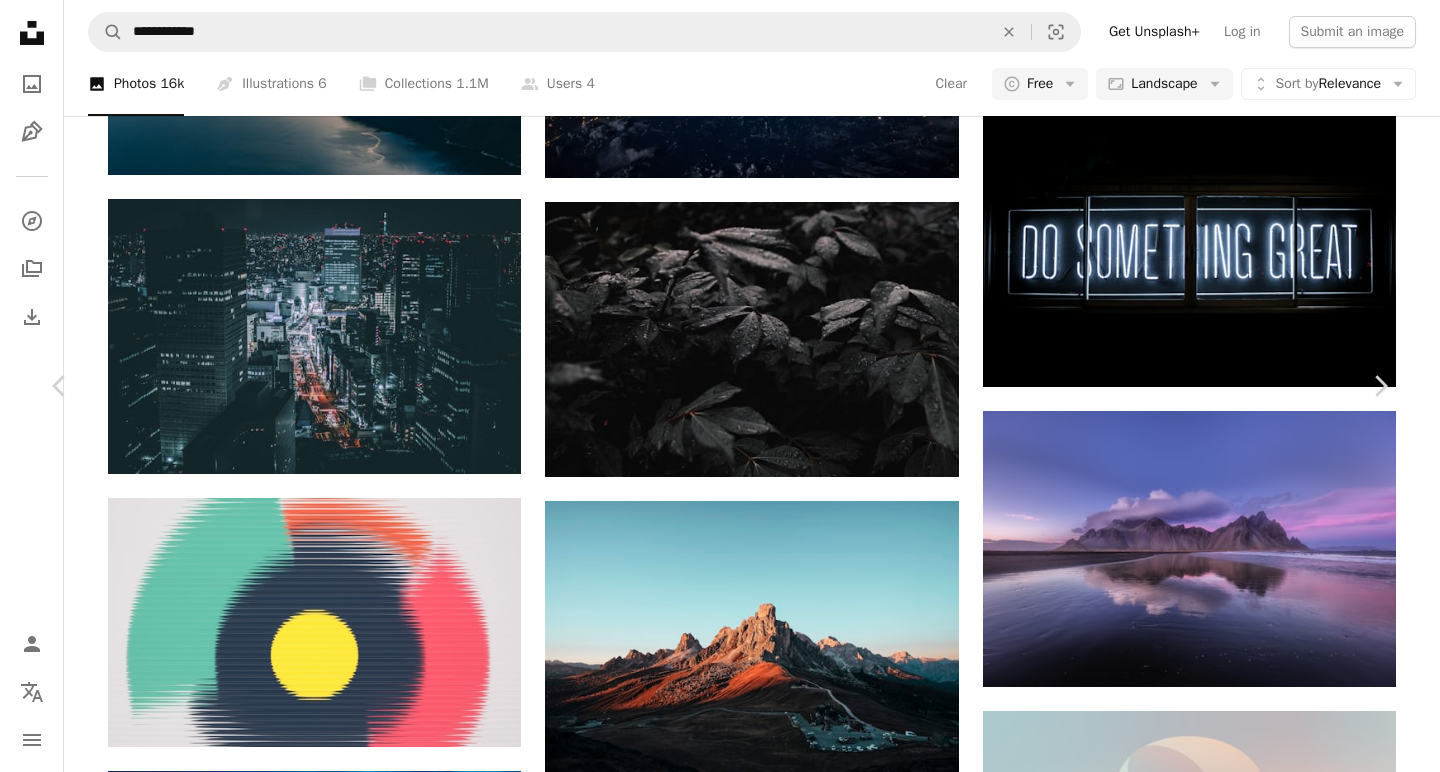 click on "Large   ( 2400 x 1599 )" at bounding box center [1189, 4413] 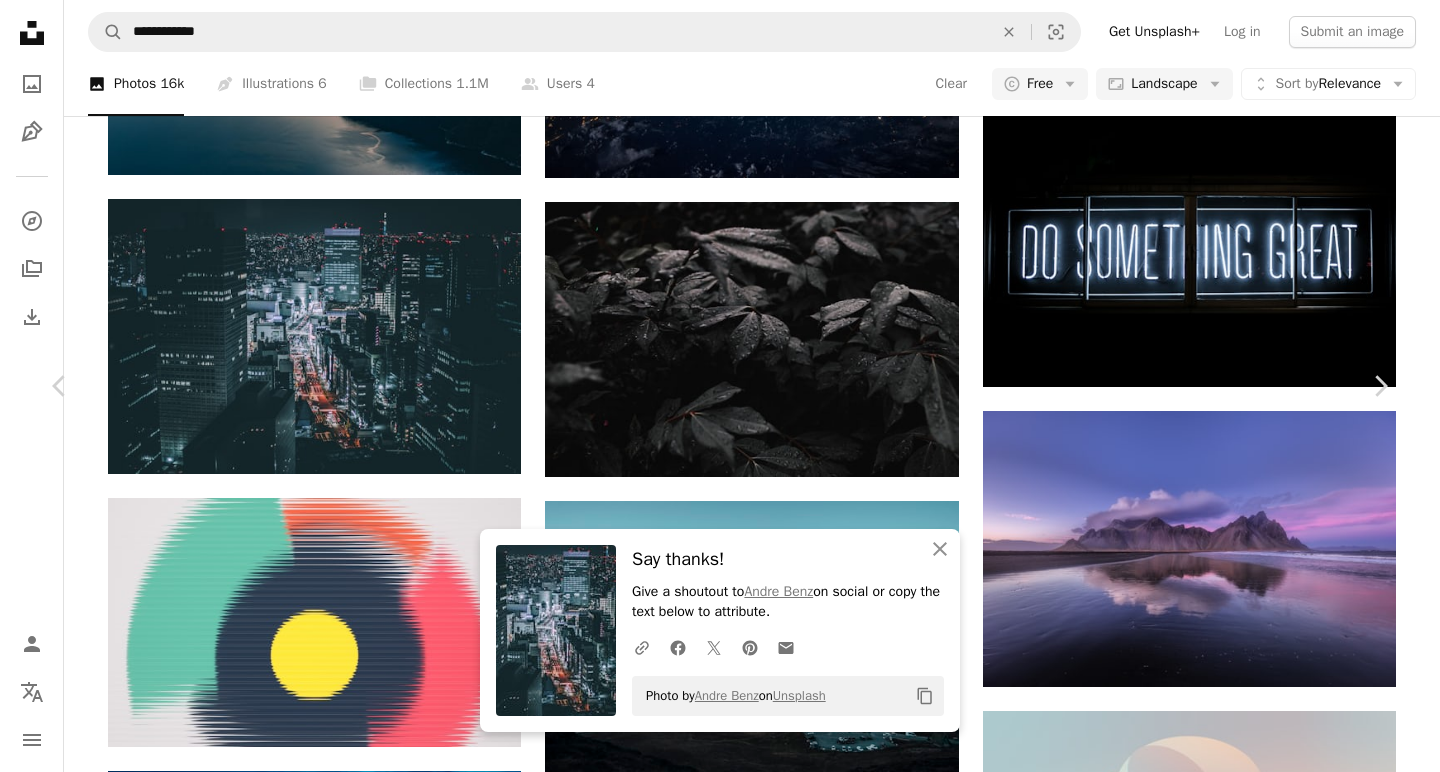 click on "An X shape" at bounding box center (20, 20) 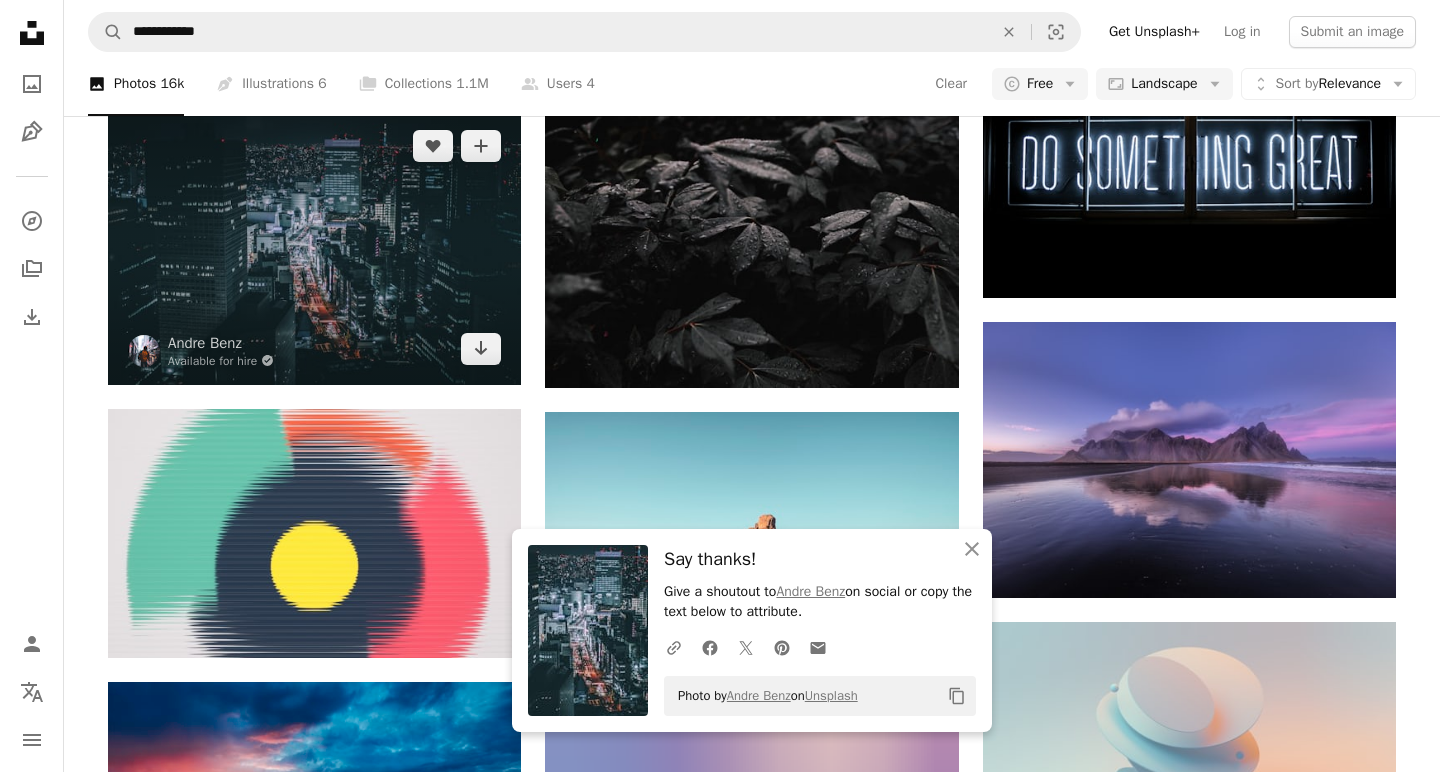 scroll, scrollTop: 1927, scrollLeft: 0, axis: vertical 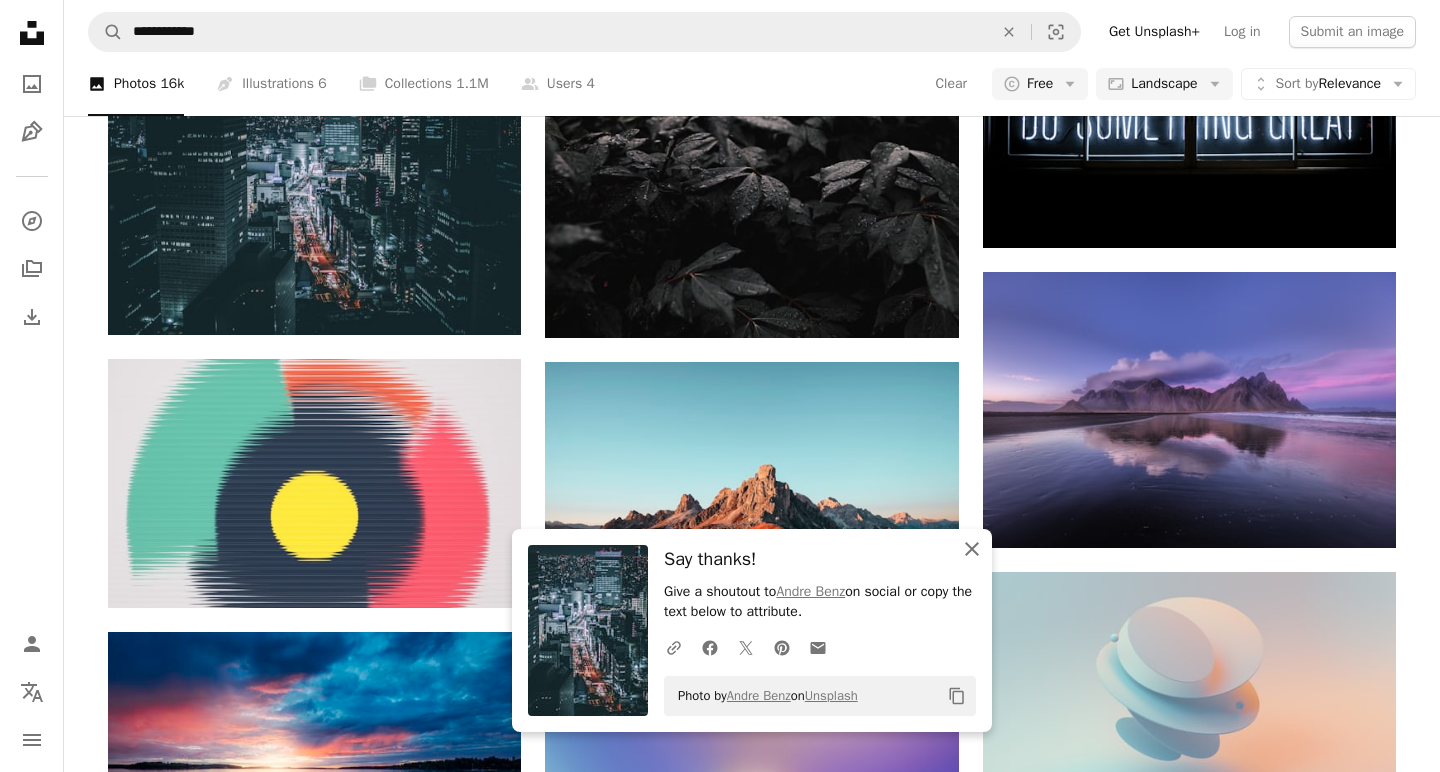 click on "An X shape" 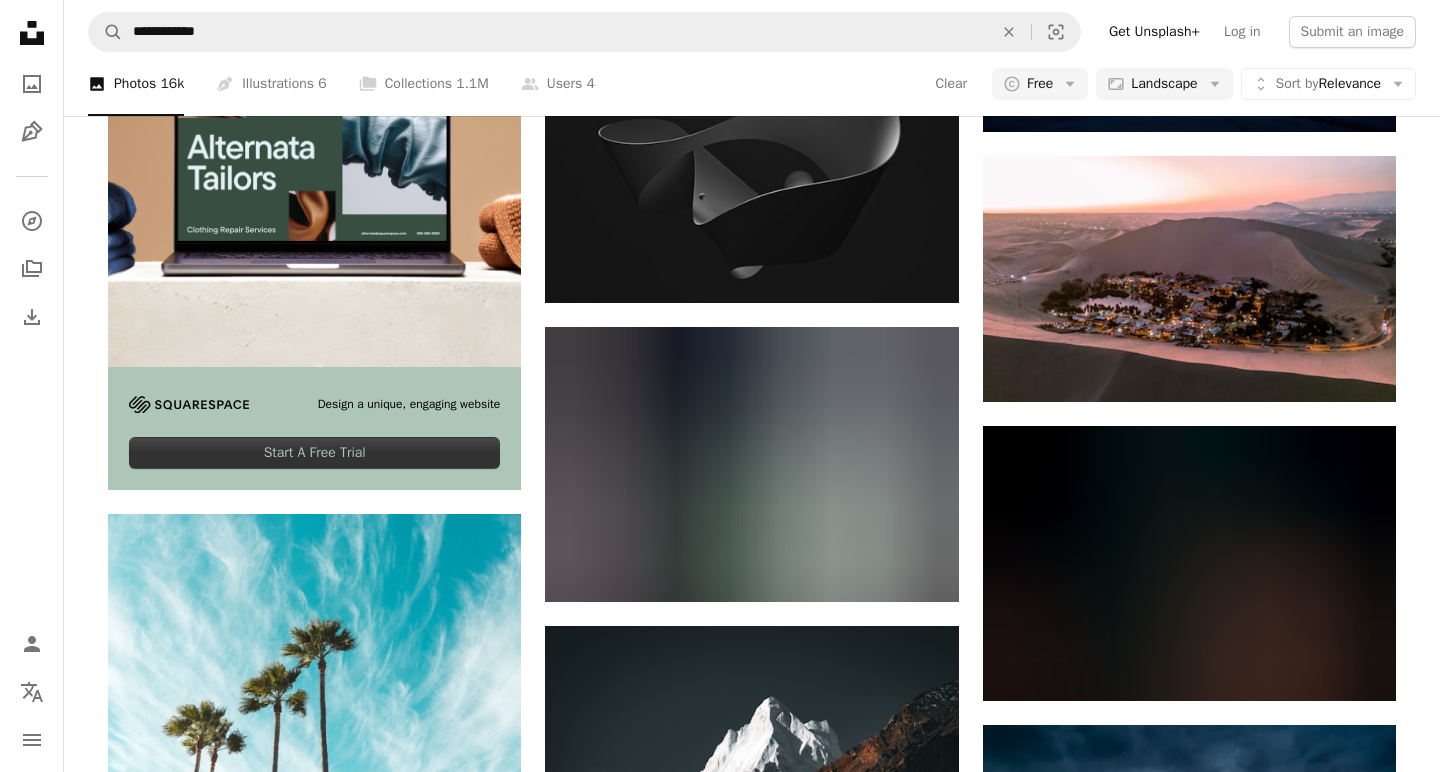 scroll, scrollTop: 3484, scrollLeft: 0, axis: vertical 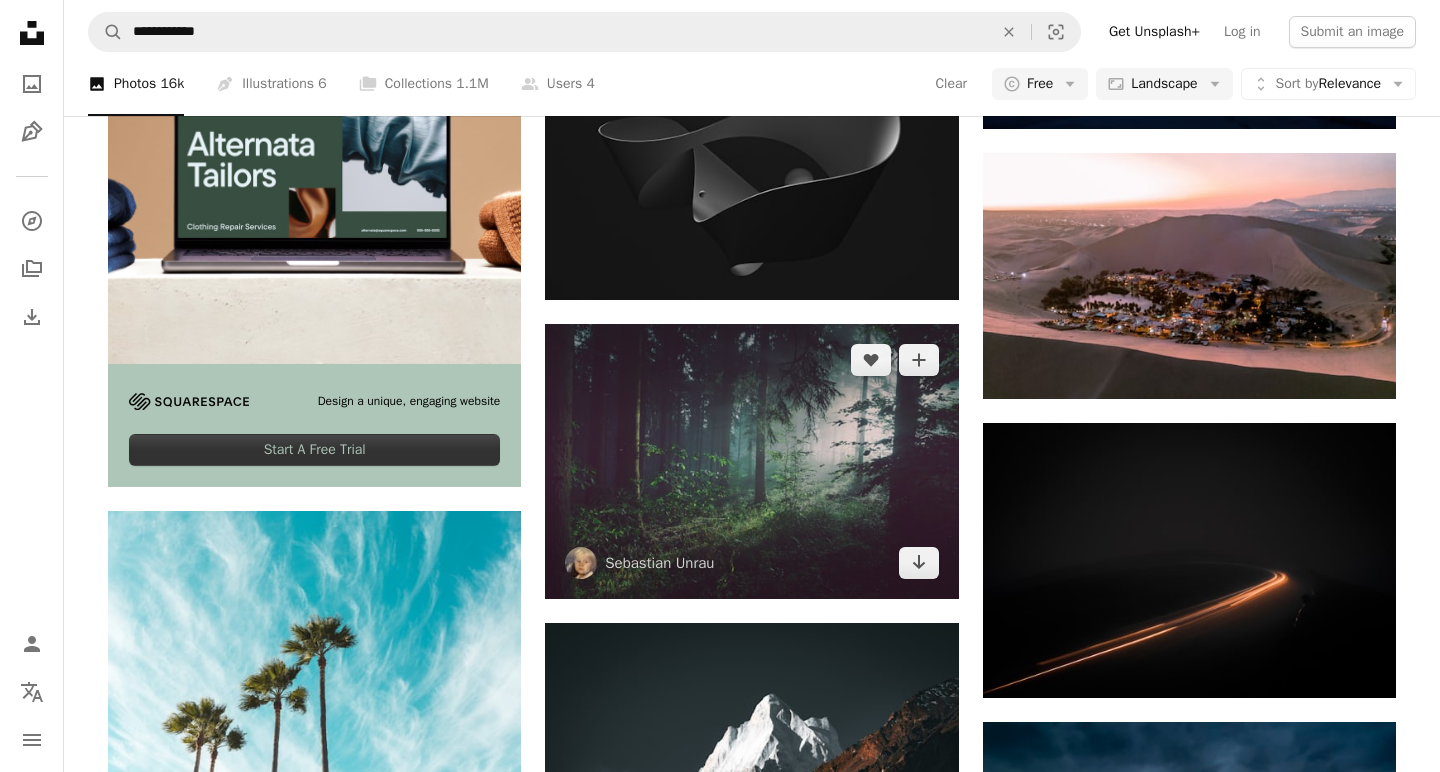 click at bounding box center (751, 461) 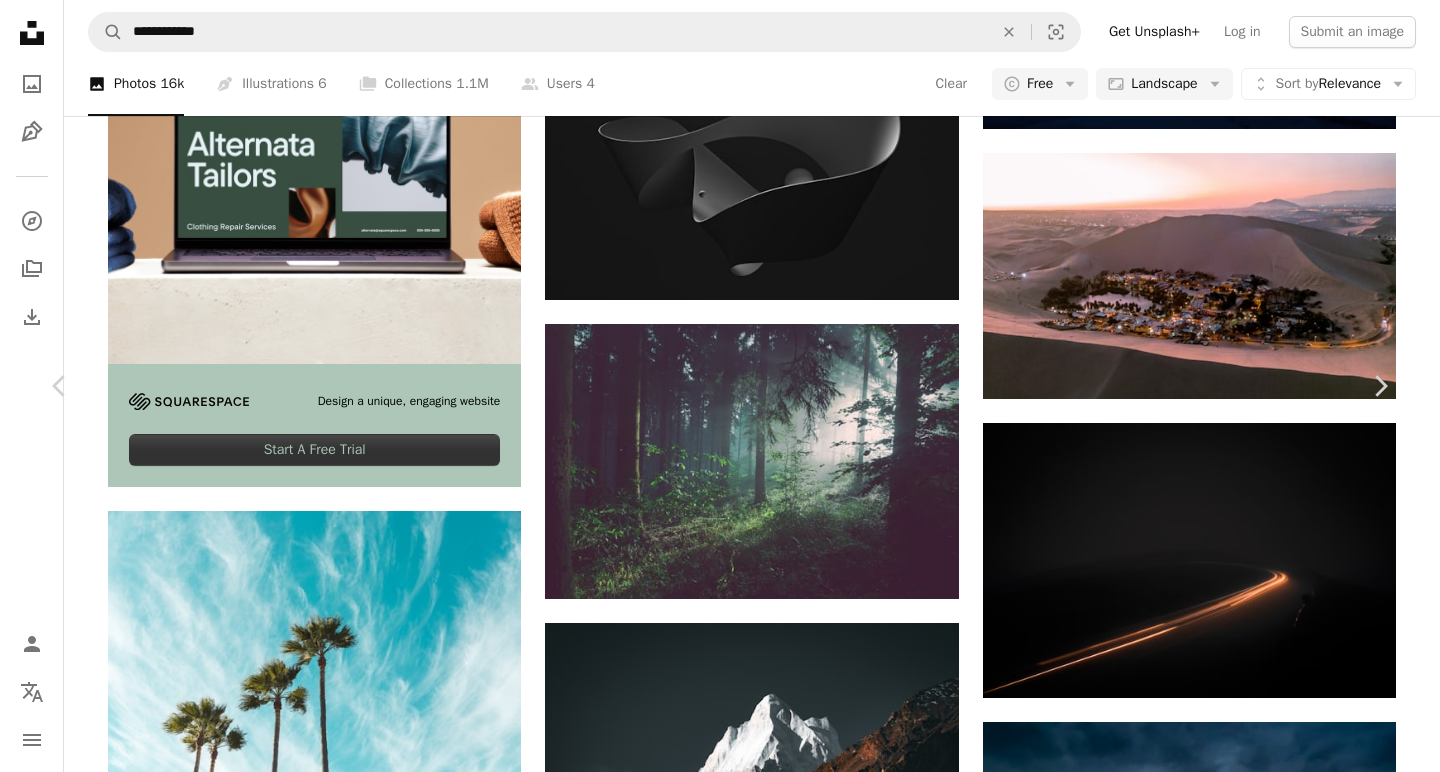 click on "Chevron down" 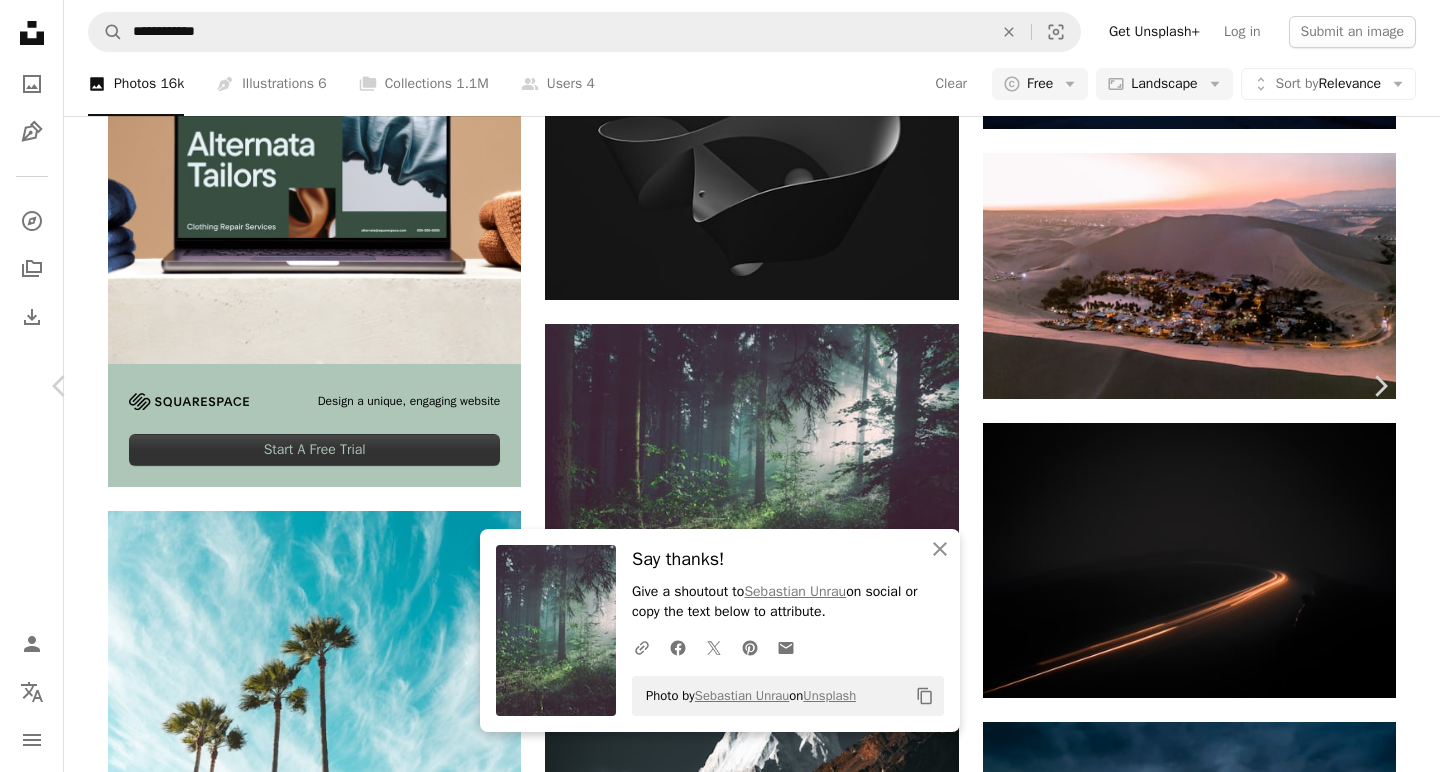 click on "An X shape" at bounding box center [20, 20] 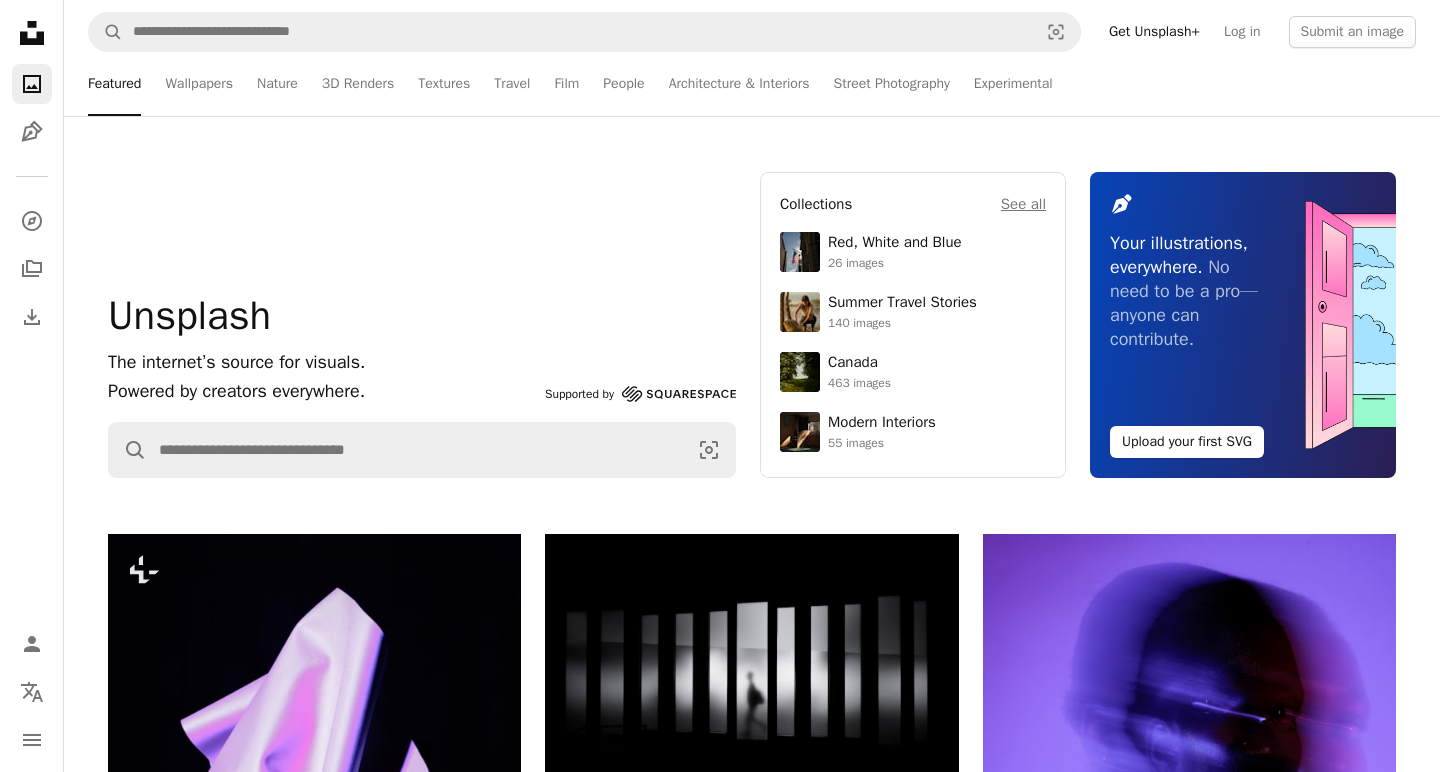 scroll, scrollTop: 0, scrollLeft: 0, axis: both 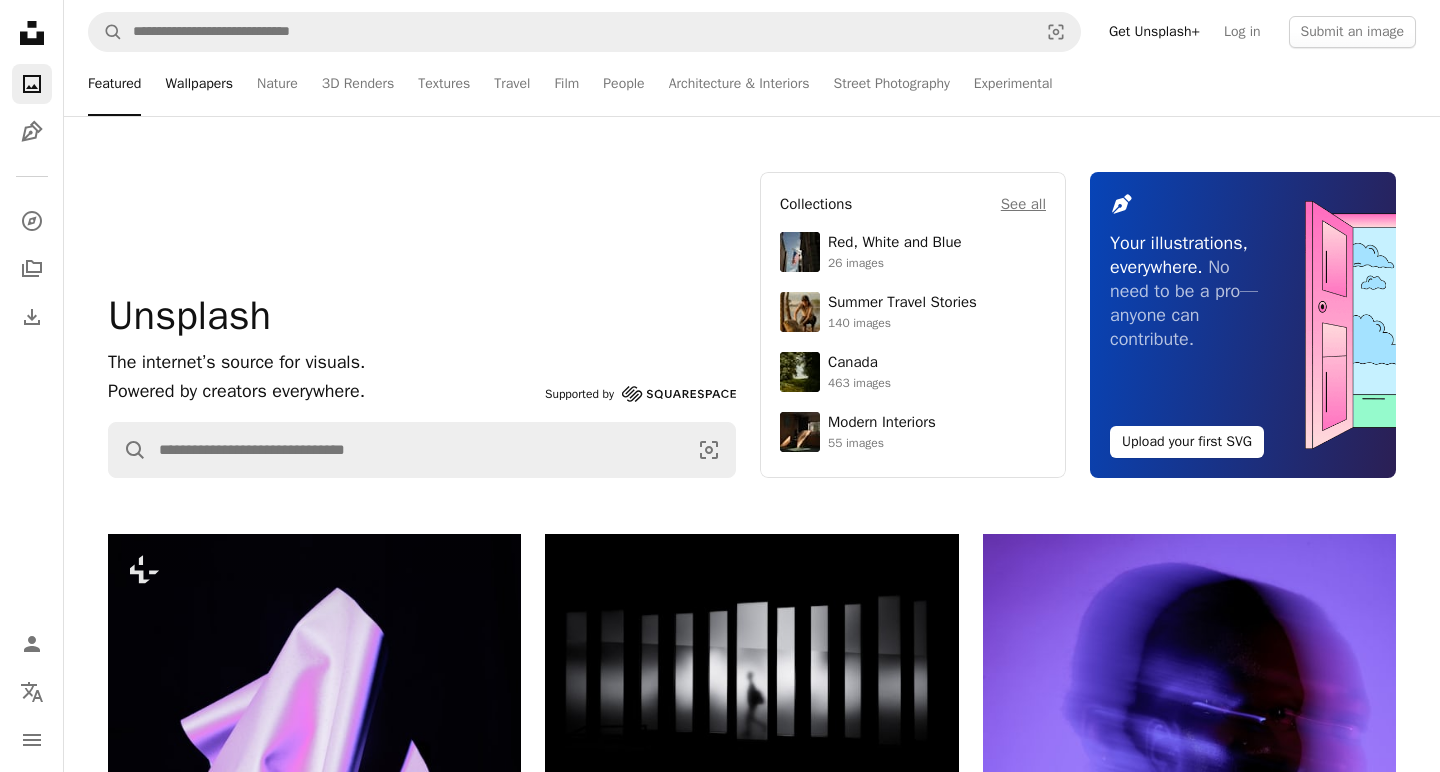 click on "Wallpapers" at bounding box center [199, 84] 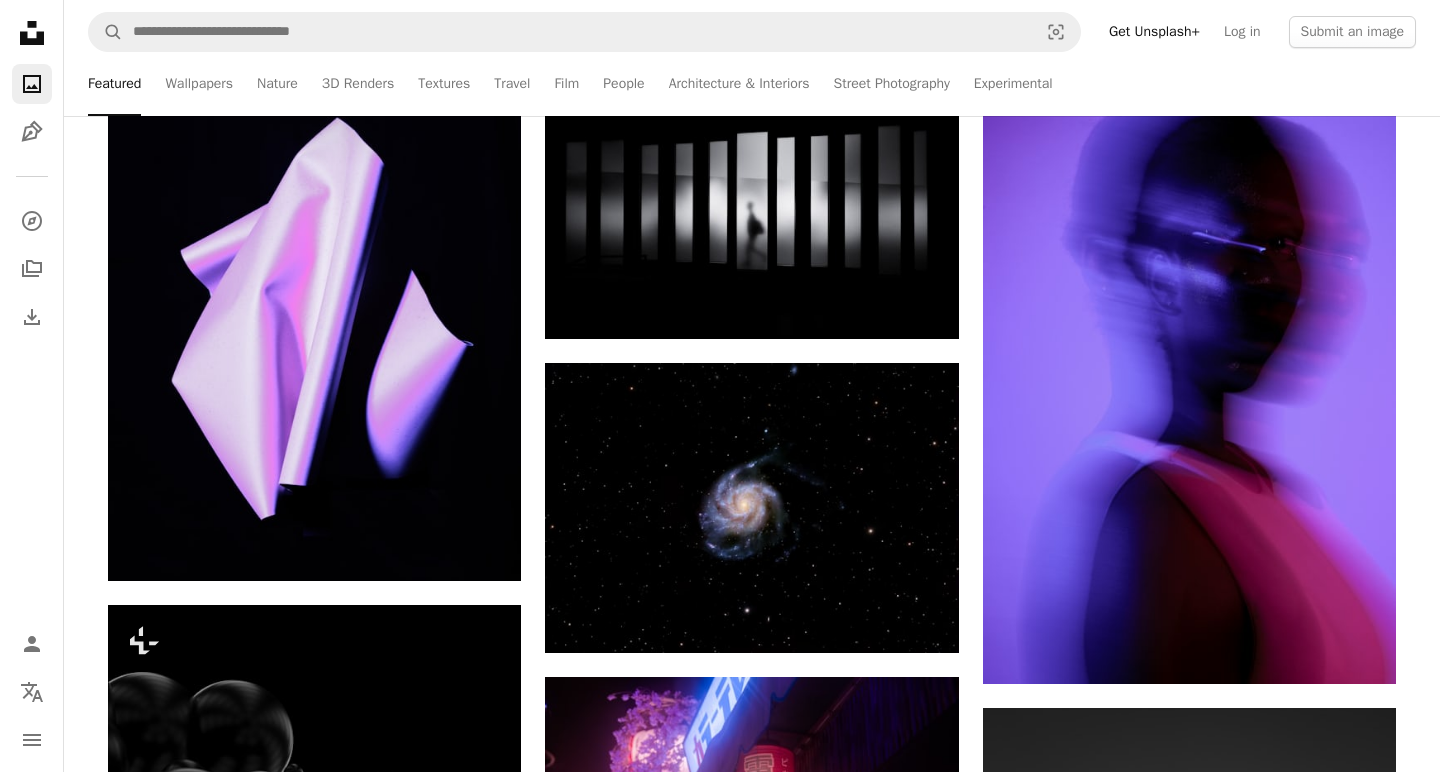 scroll, scrollTop: 490, scrollLeft: 0, axis: vertical 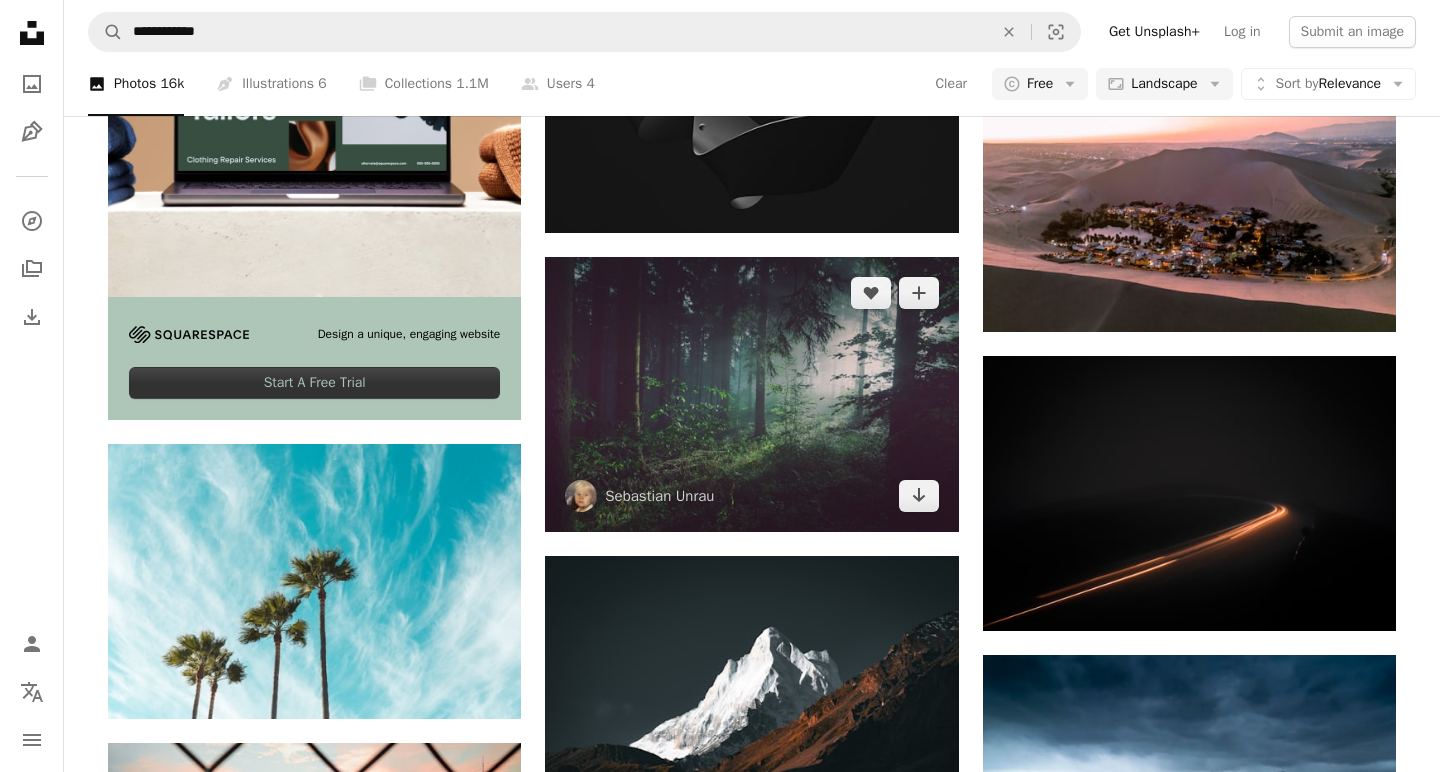 click at bounding box center [751, 394] 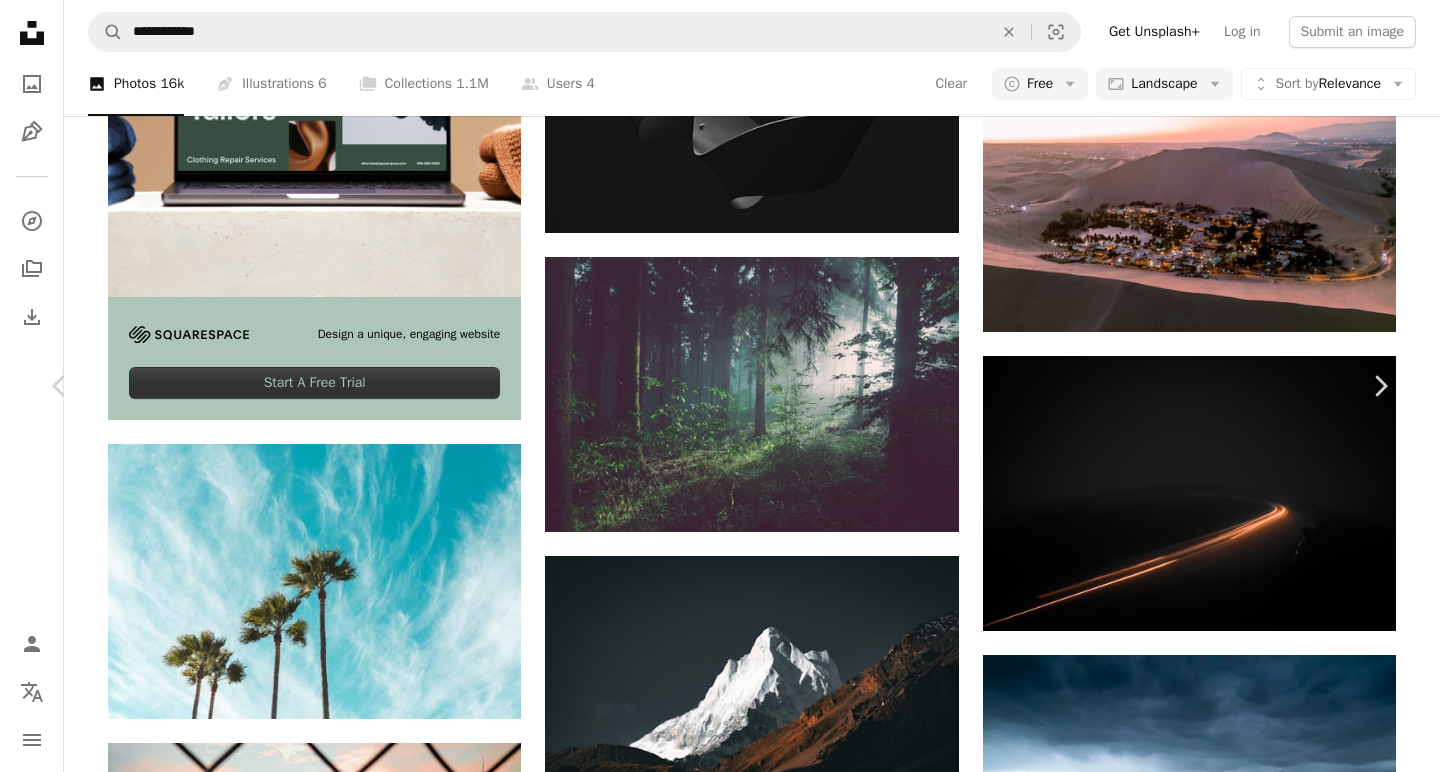click on "Chevron down" 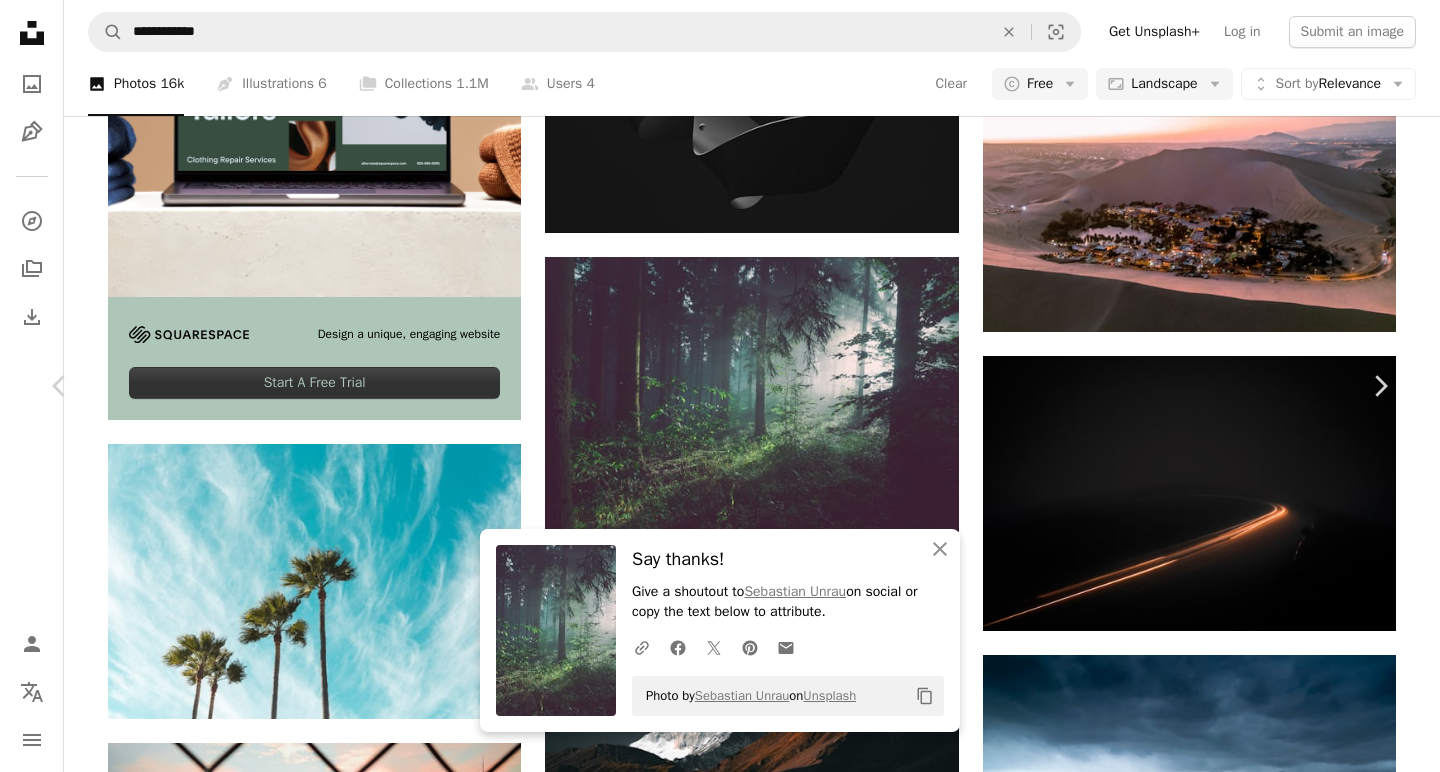 click on "An X shape" at bounding box center [20, 20] 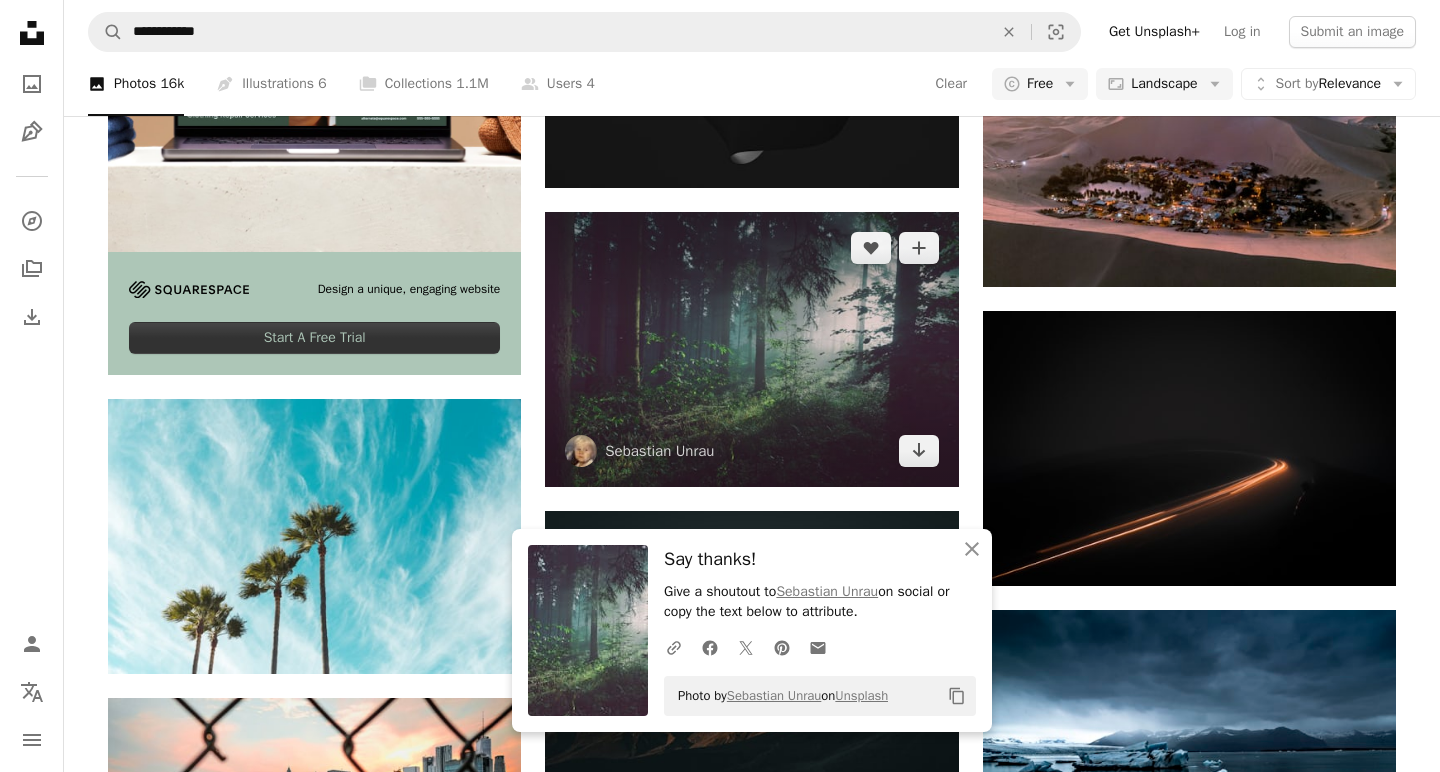 scroll, scrollTop: 3269, scrollLeft: 0, axis: vertical 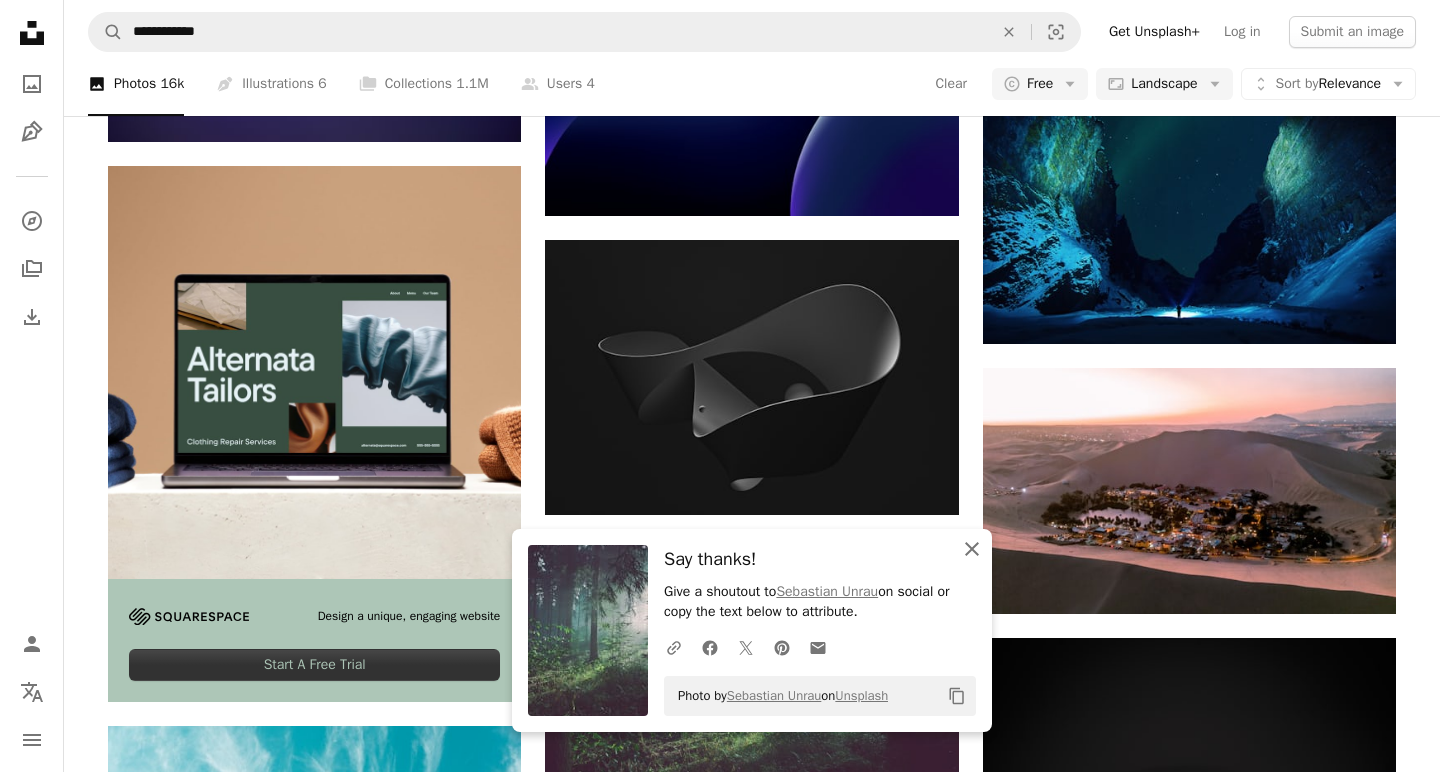 click 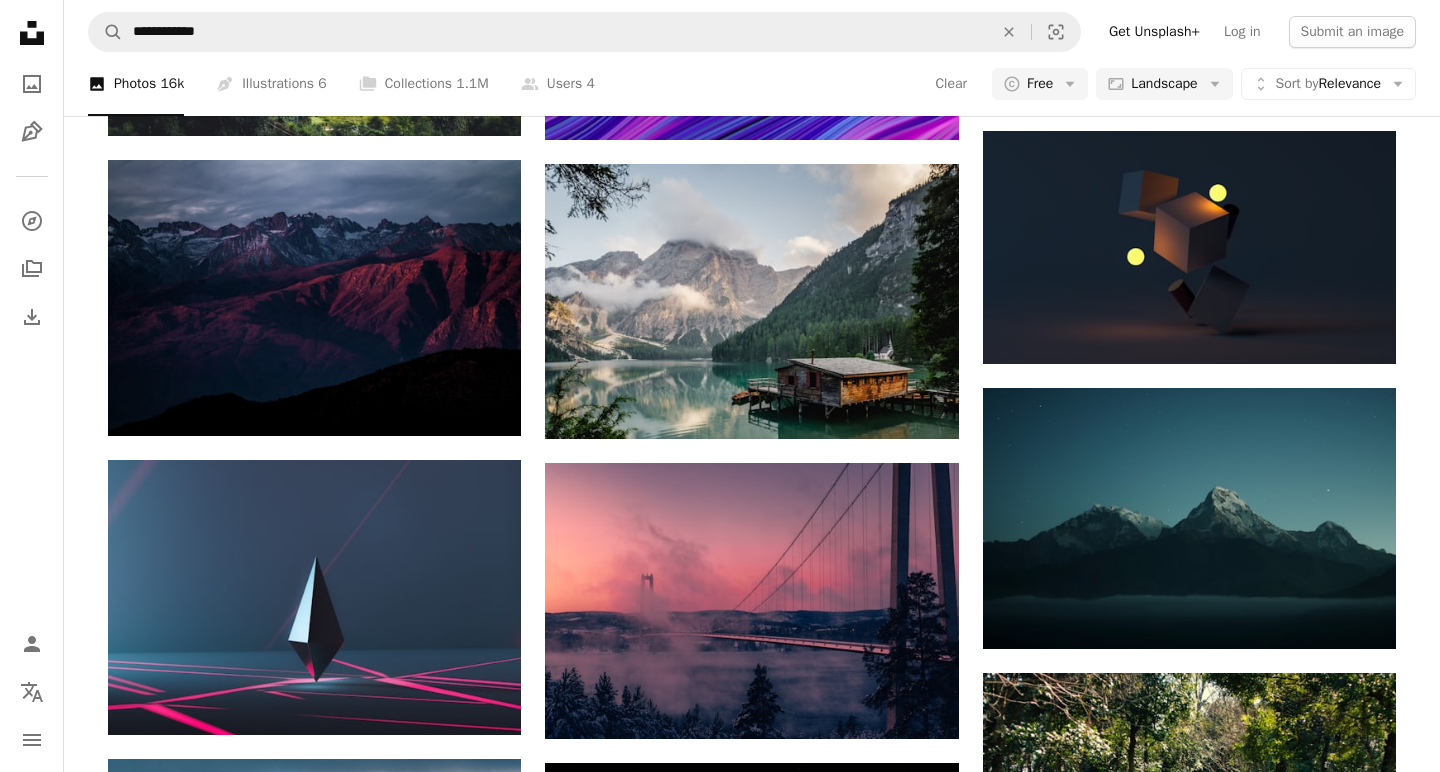 scroll, scrollTop: 946, scrollLeft: 0, axis: vertical 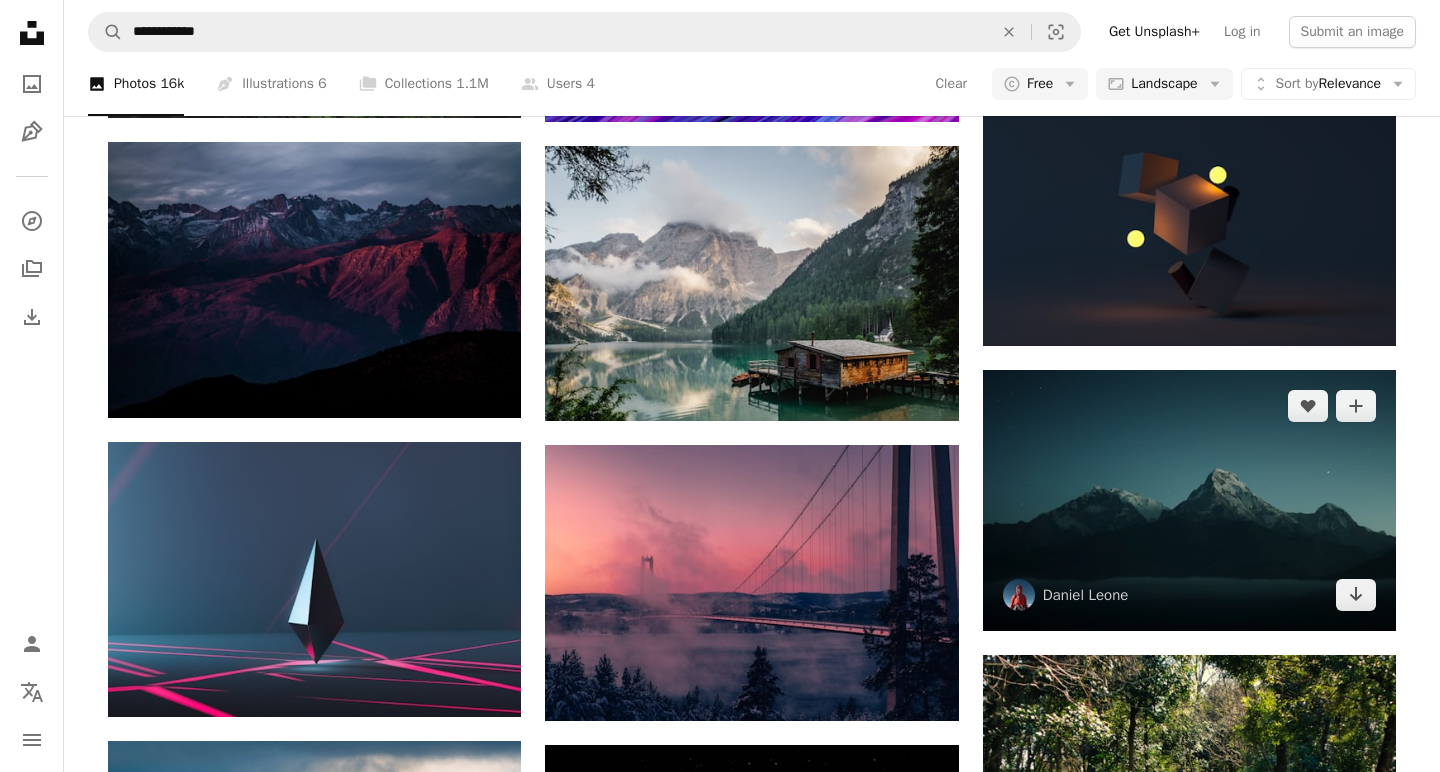 click at bounding box center (1189, 500) 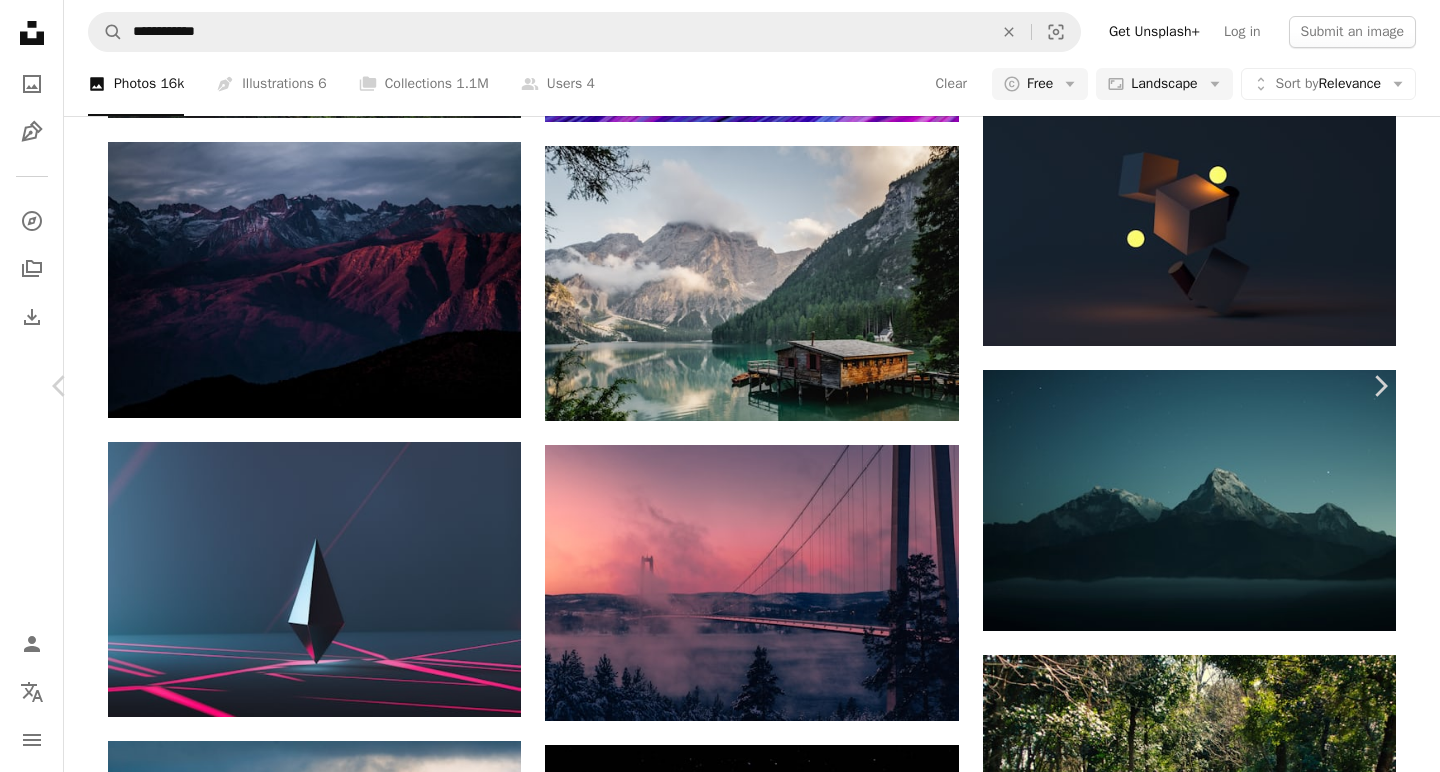 click on "An X shape" at bounding box center (20, 20) 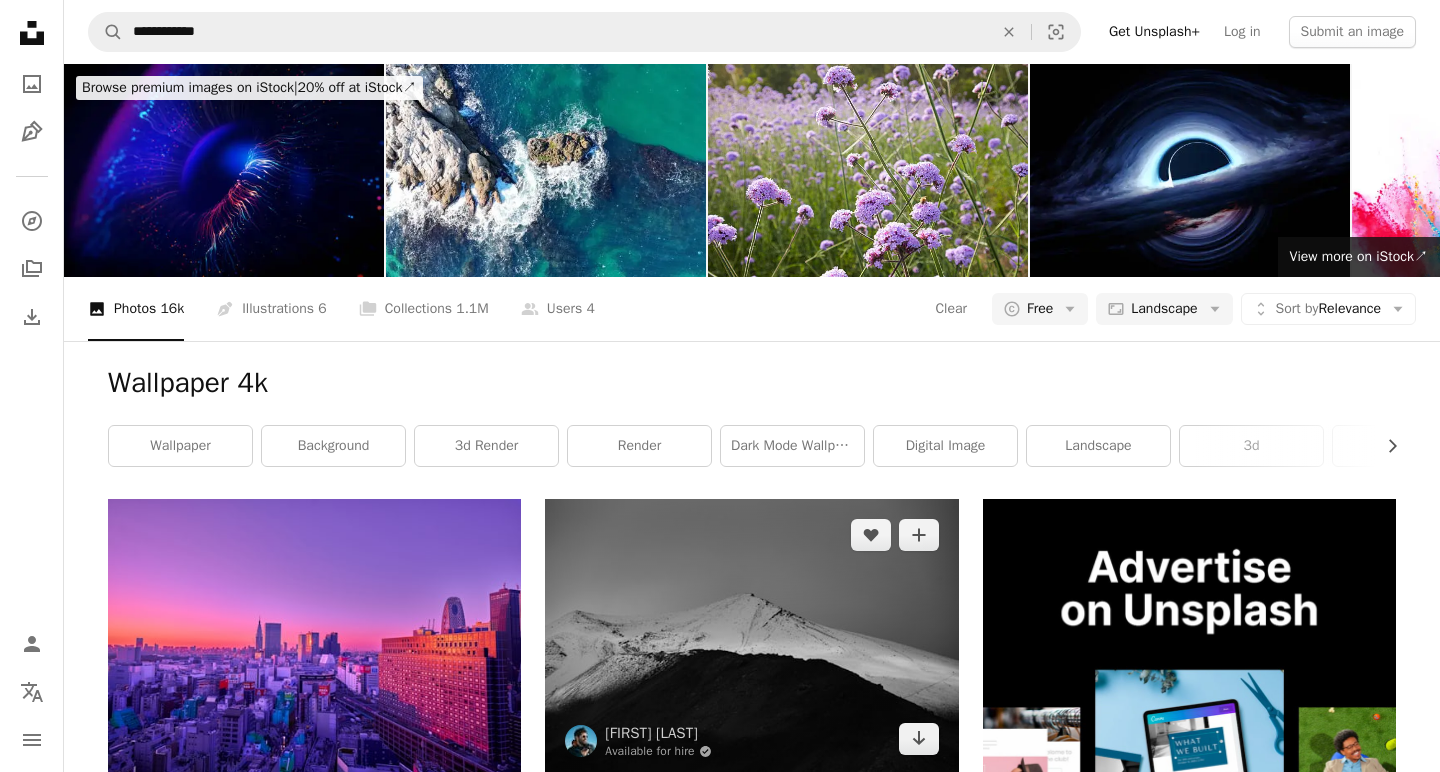 scroll, scrollTop: 0, scrollLeft: 0, axis: both 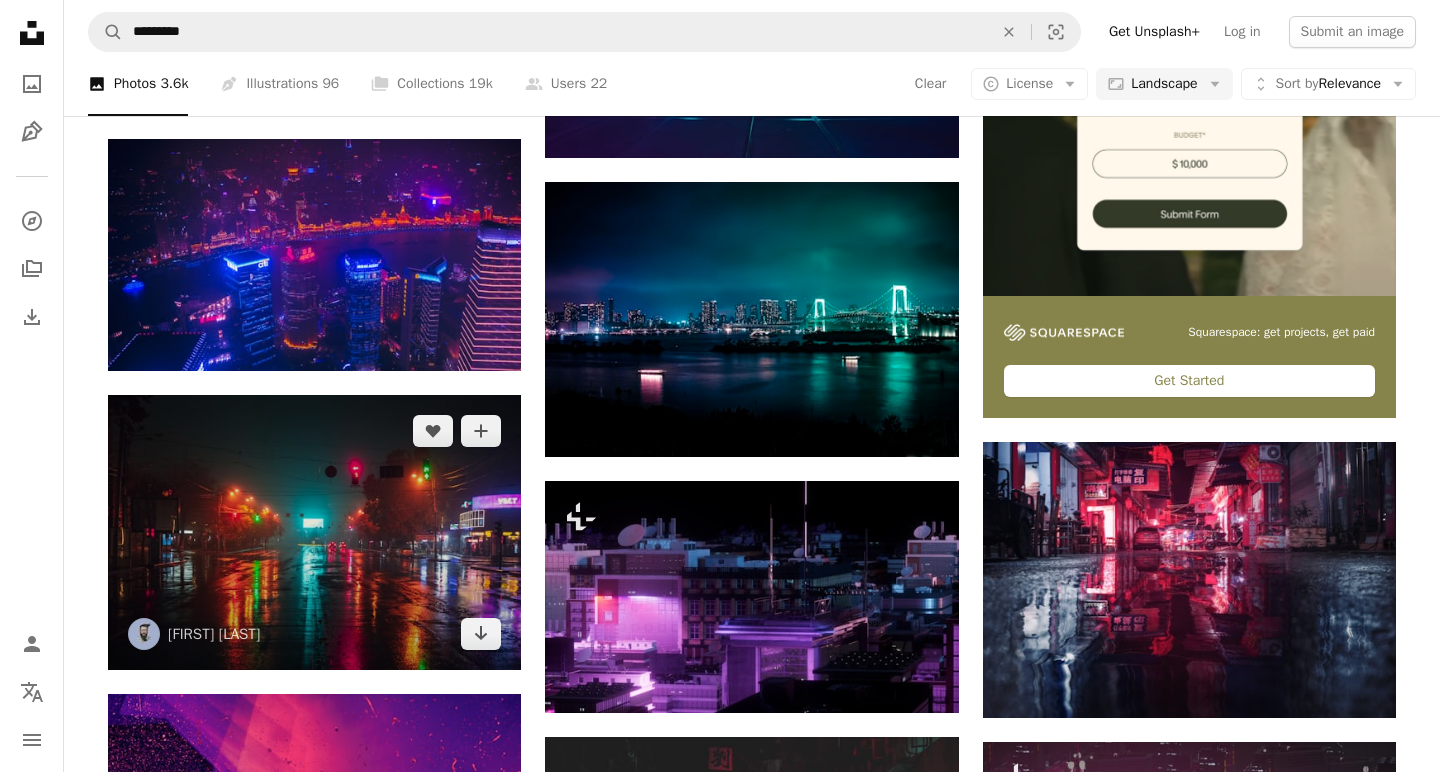 click at bounding box center [314, 532] 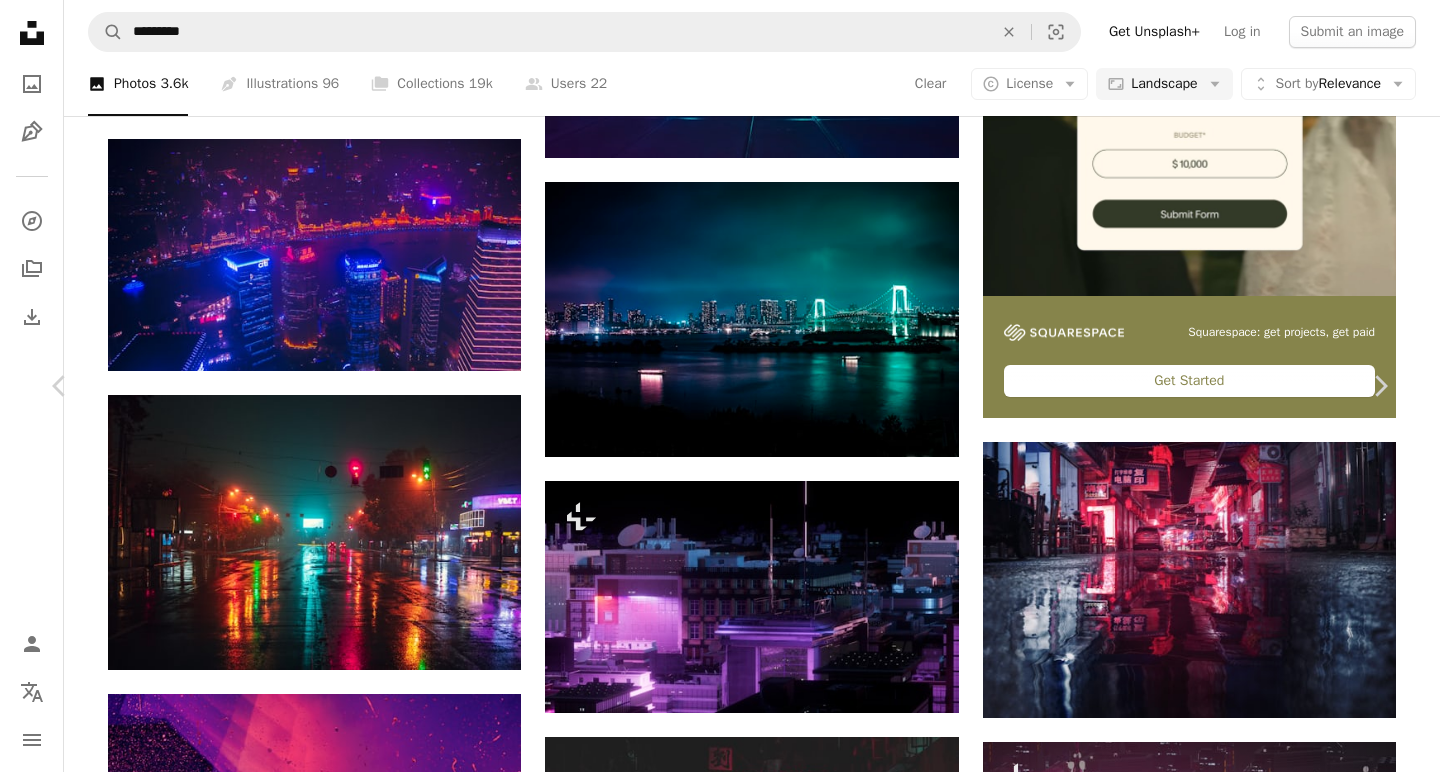 click on "Chevron down" 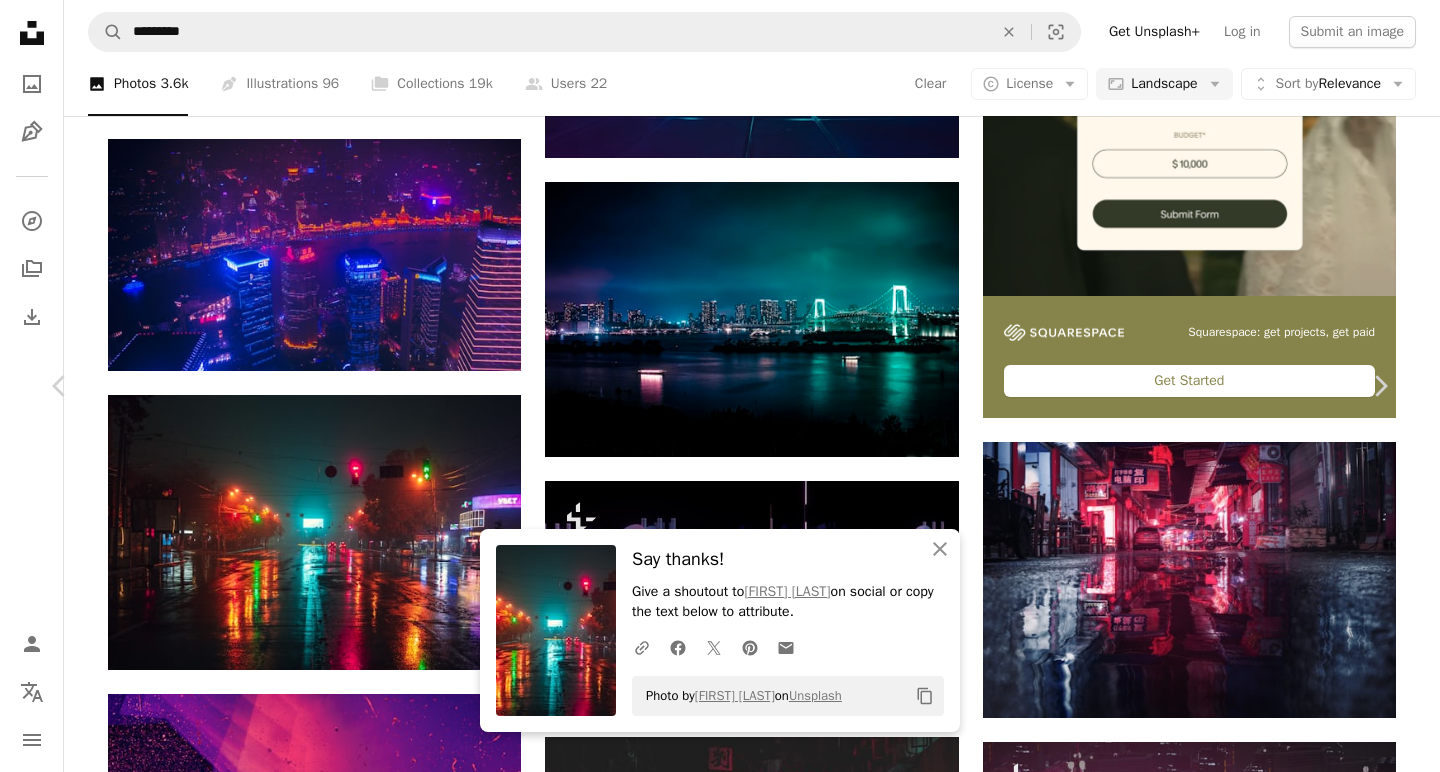 click on "An X shape" at bounding box center [20, 20] 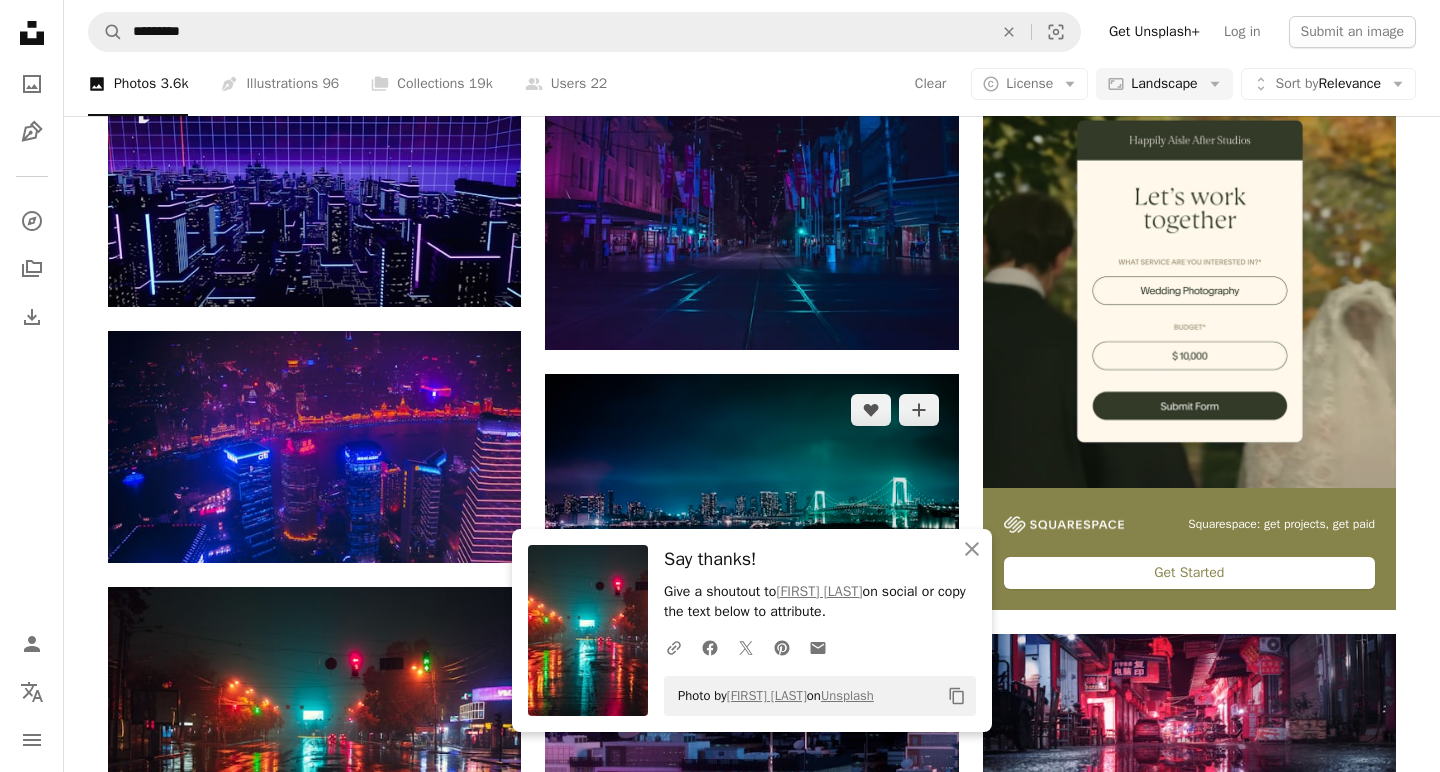 scroll, scrollTop: 407, scrollLeft: 0, axis: vertical 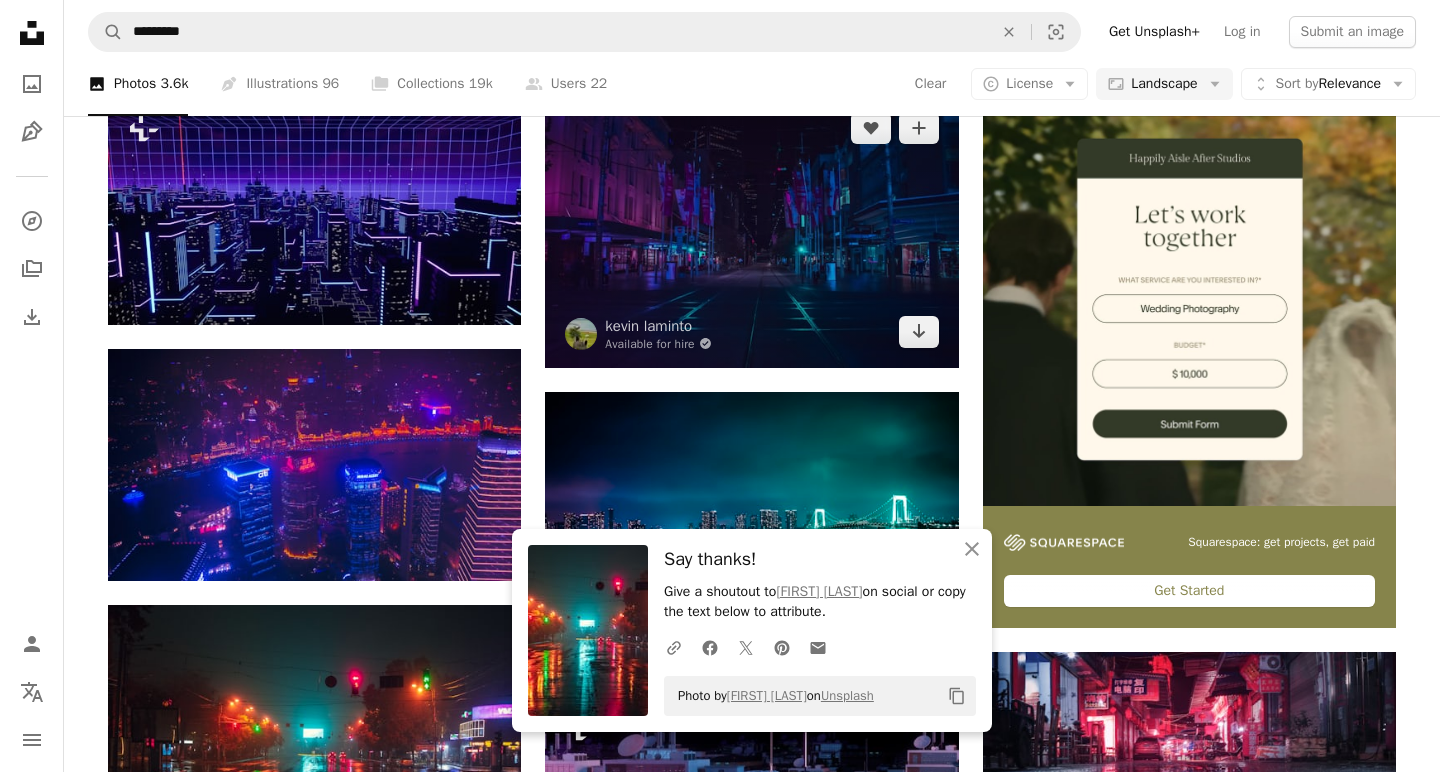 click at bounding box center [751, 229] 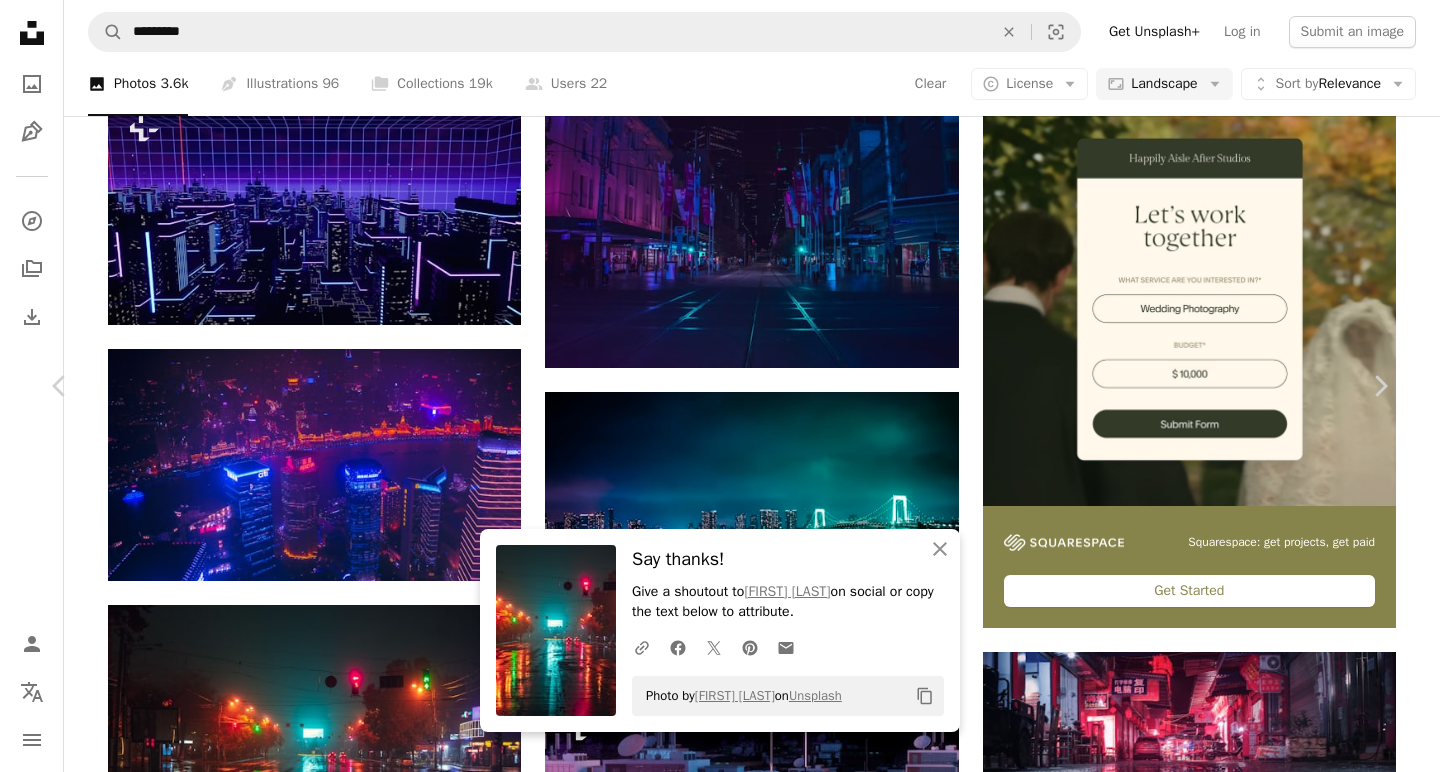 click on "kevin laminto Available for hire A checkmark inside of a circle A heart A plus sign Download free Chevron down" at bounding box center (712, 3579) 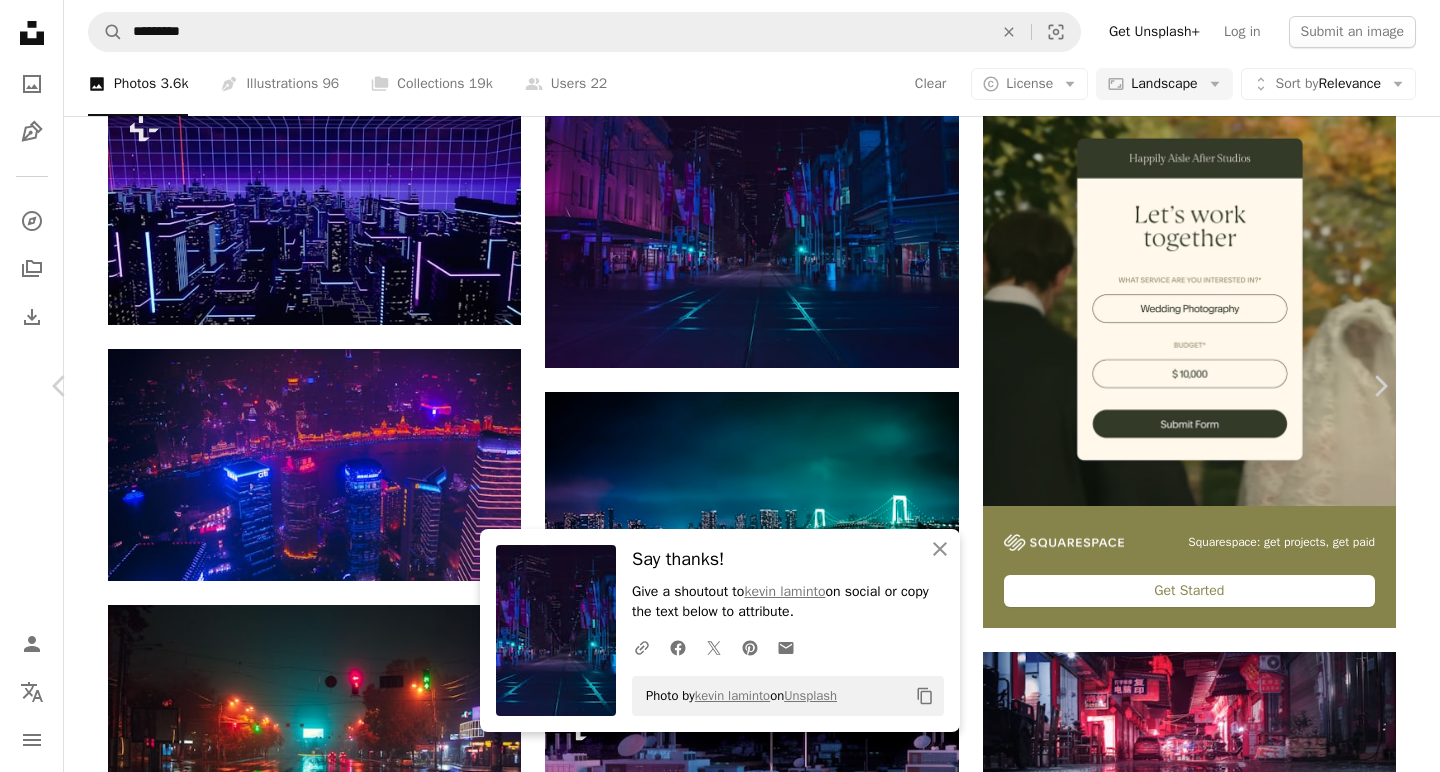 click on "An X shape" at bounding box center (20, 20) 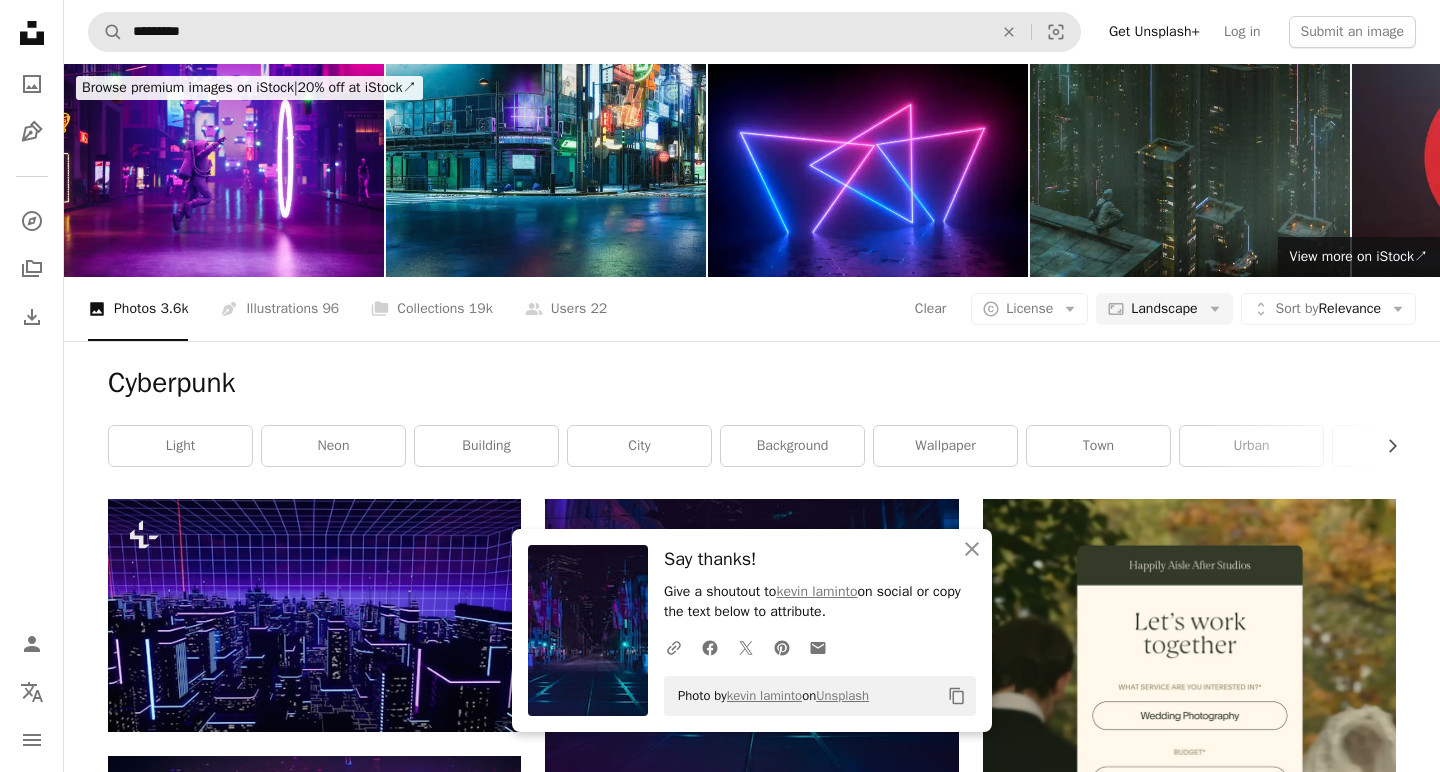 scroll, scrollTop: 0, scrollLeft: 0, axis: both 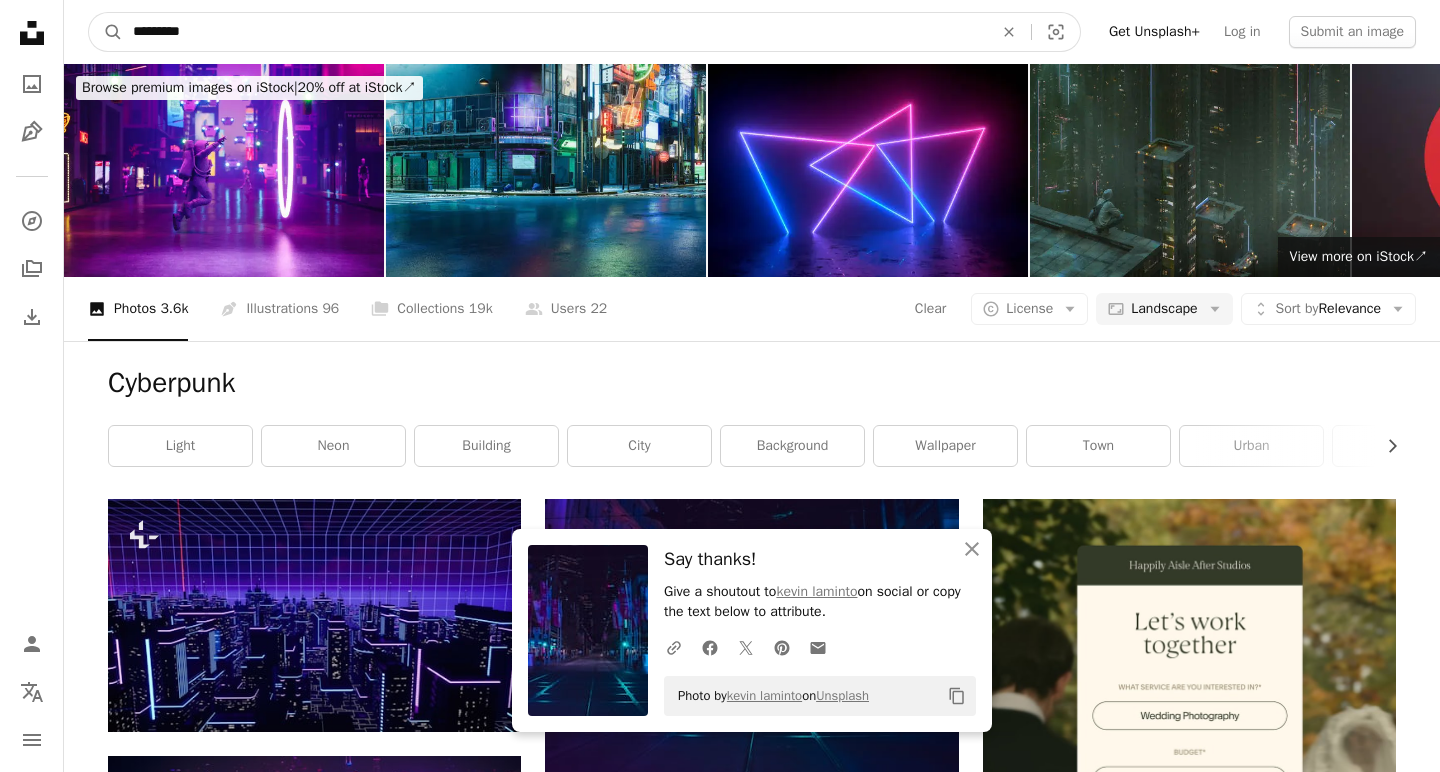 click on "*********" at bounding box center (555, 32) 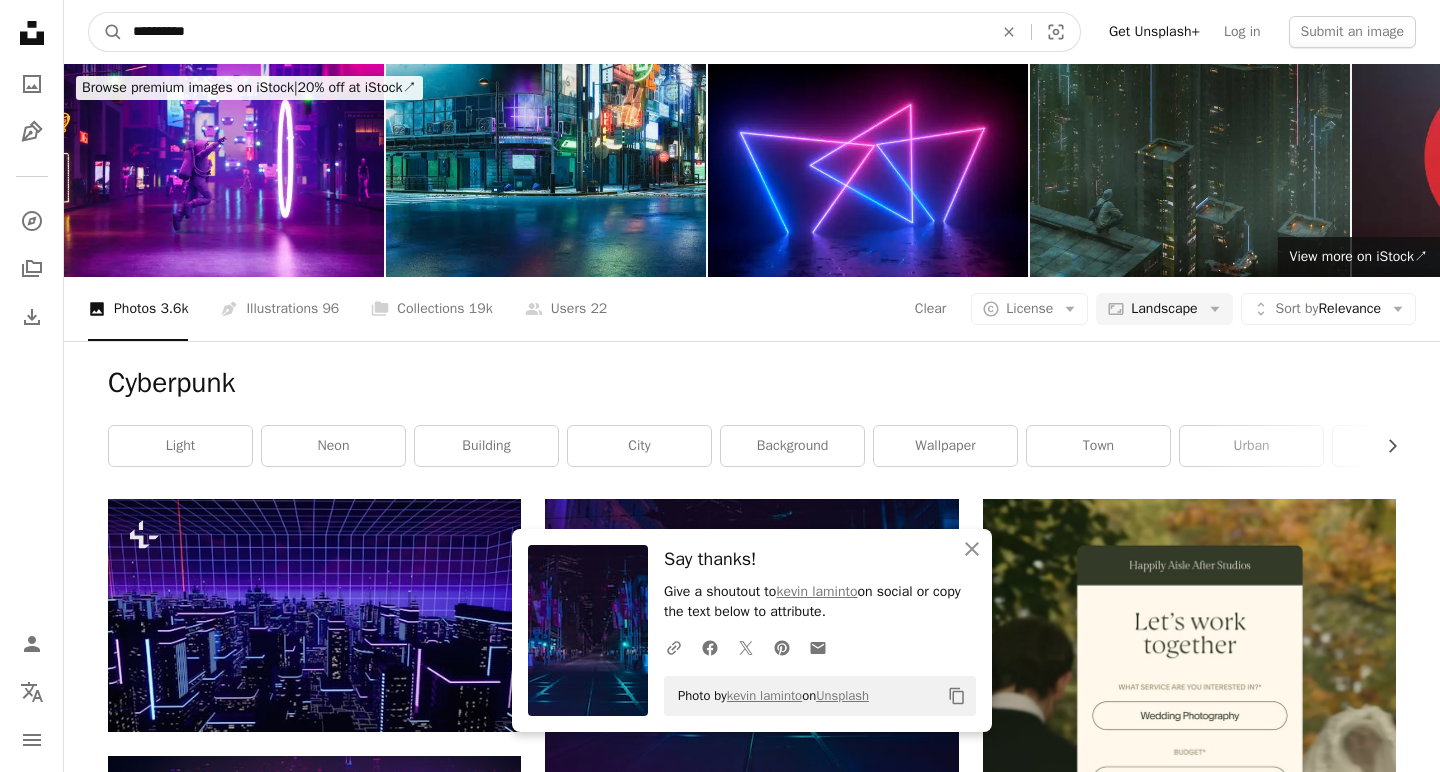 click on "A magnifying glass" at bounding box center [106, 32] 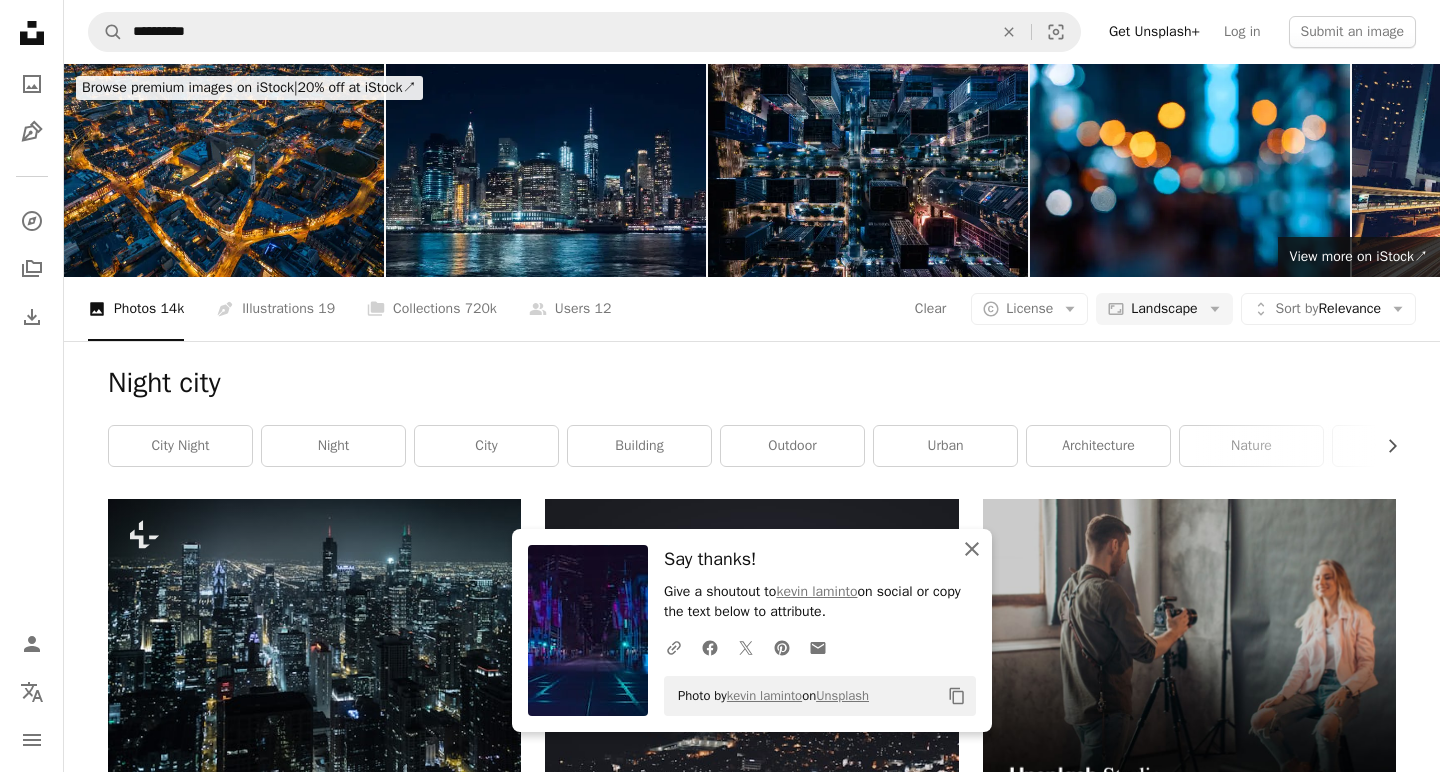 click 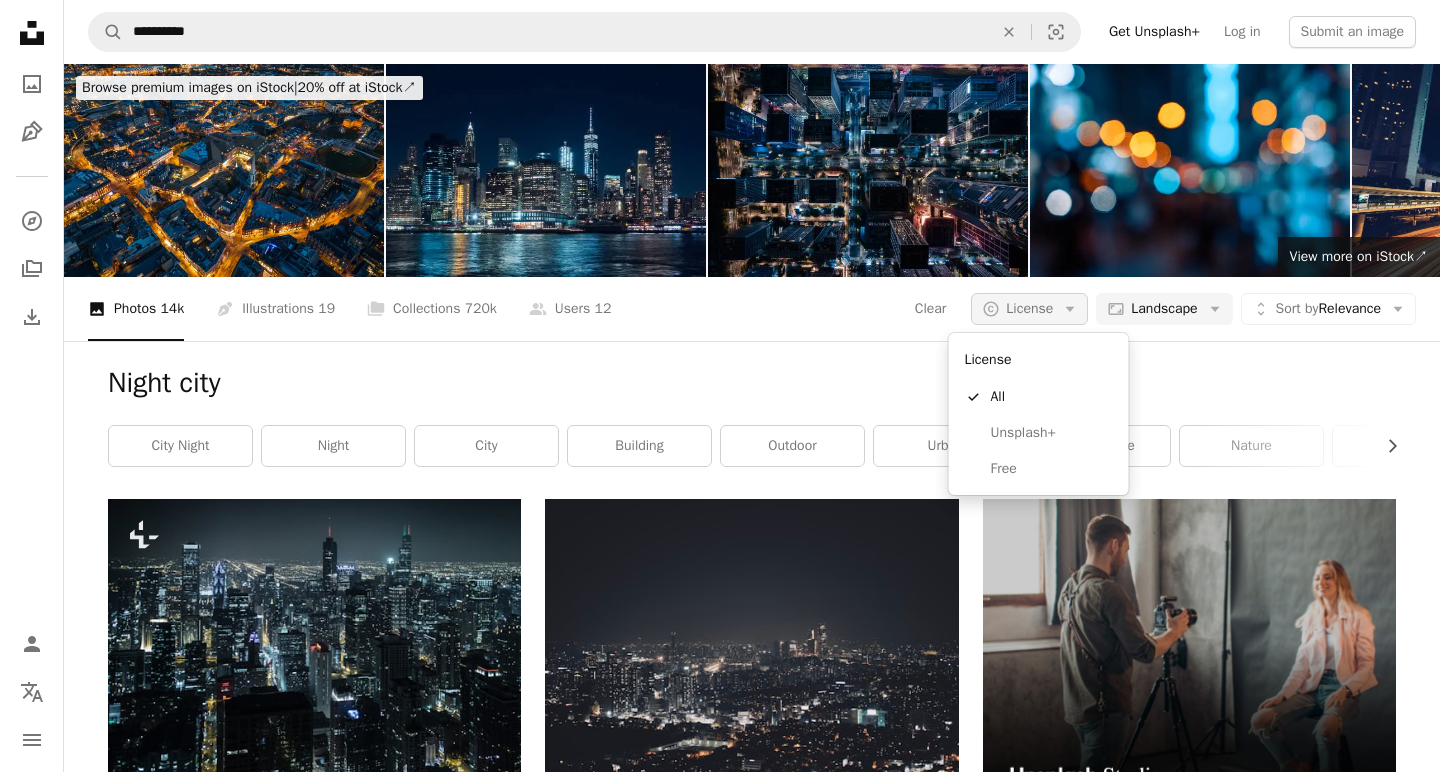 click on "Arrow down" 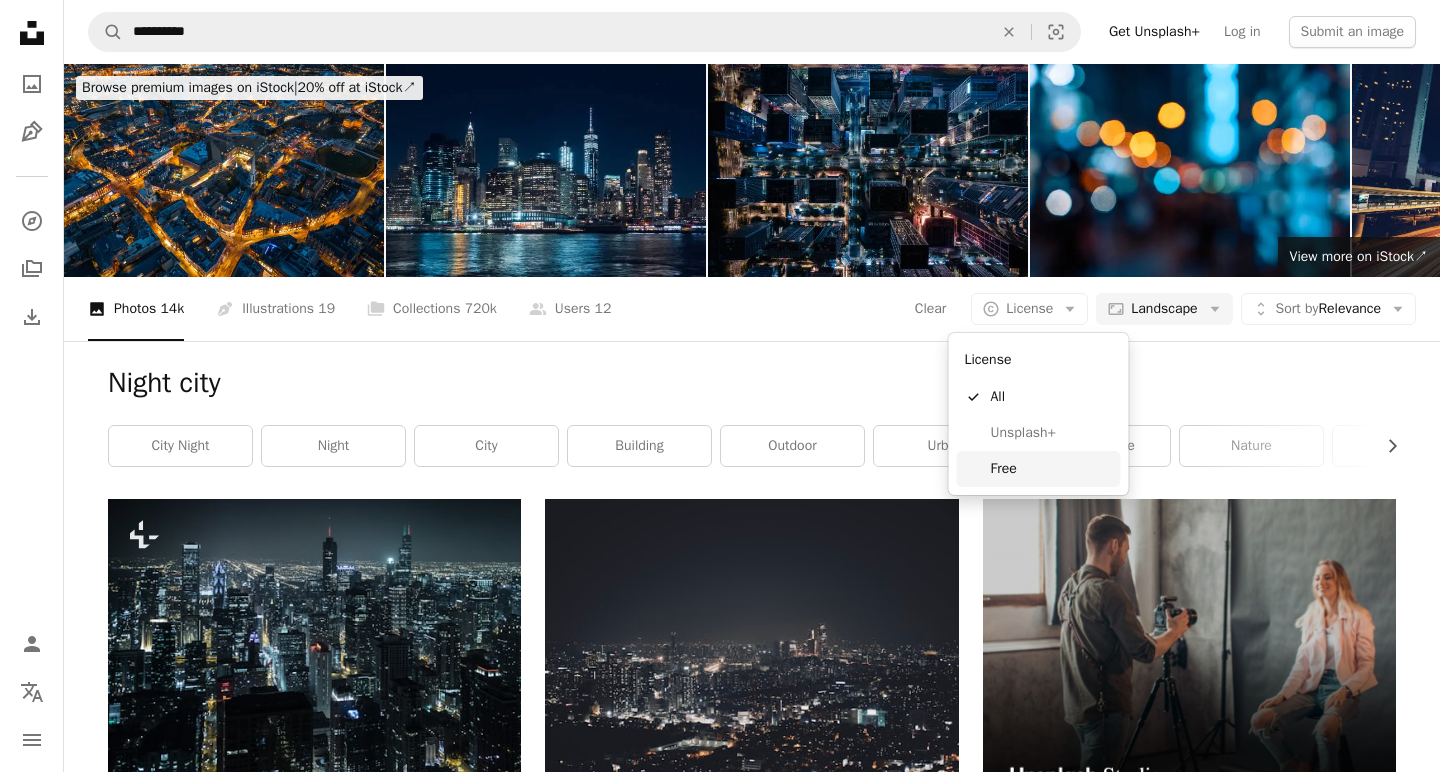 click on "Free" at bounding box center [1039, 469] 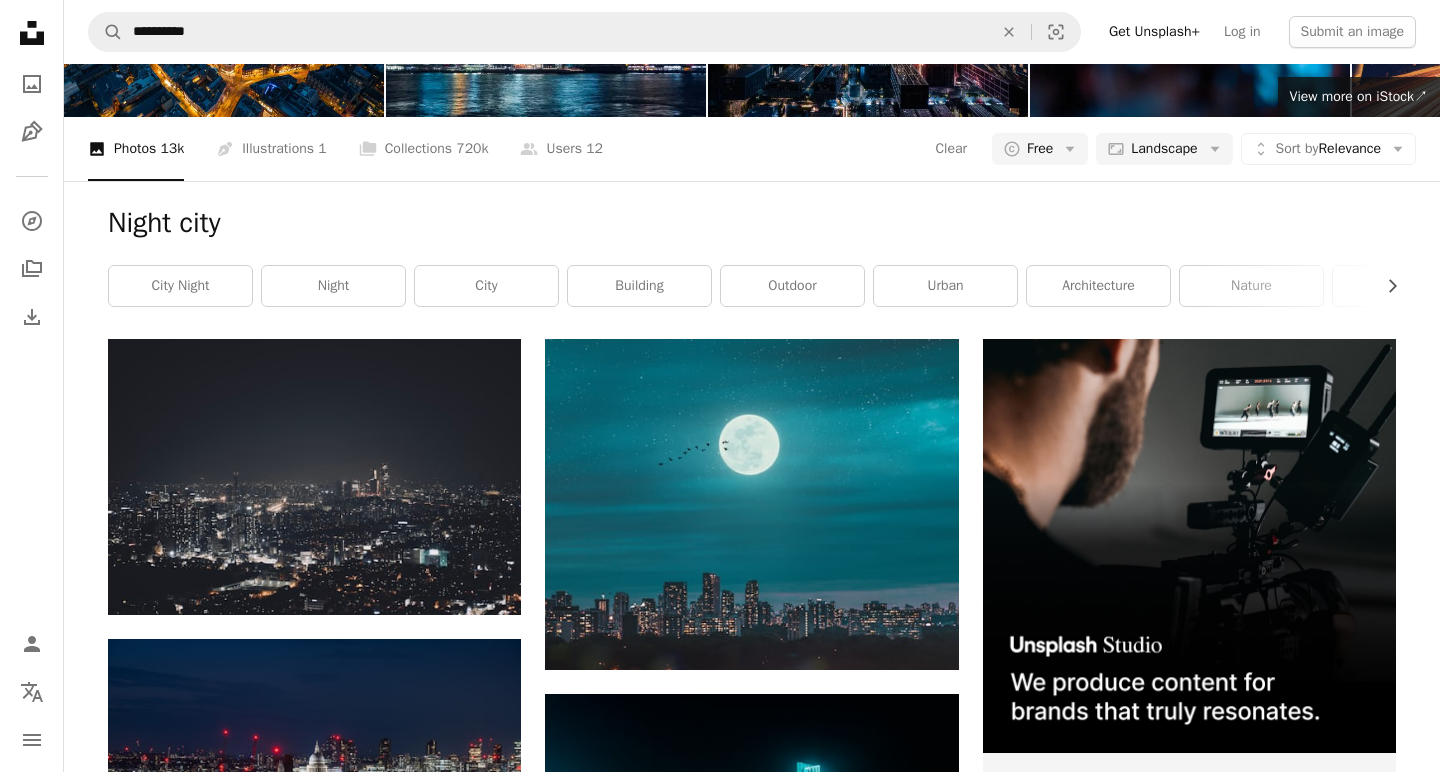 scroll, scrollTop: 162, scrollLeft: 0, axis: vertical 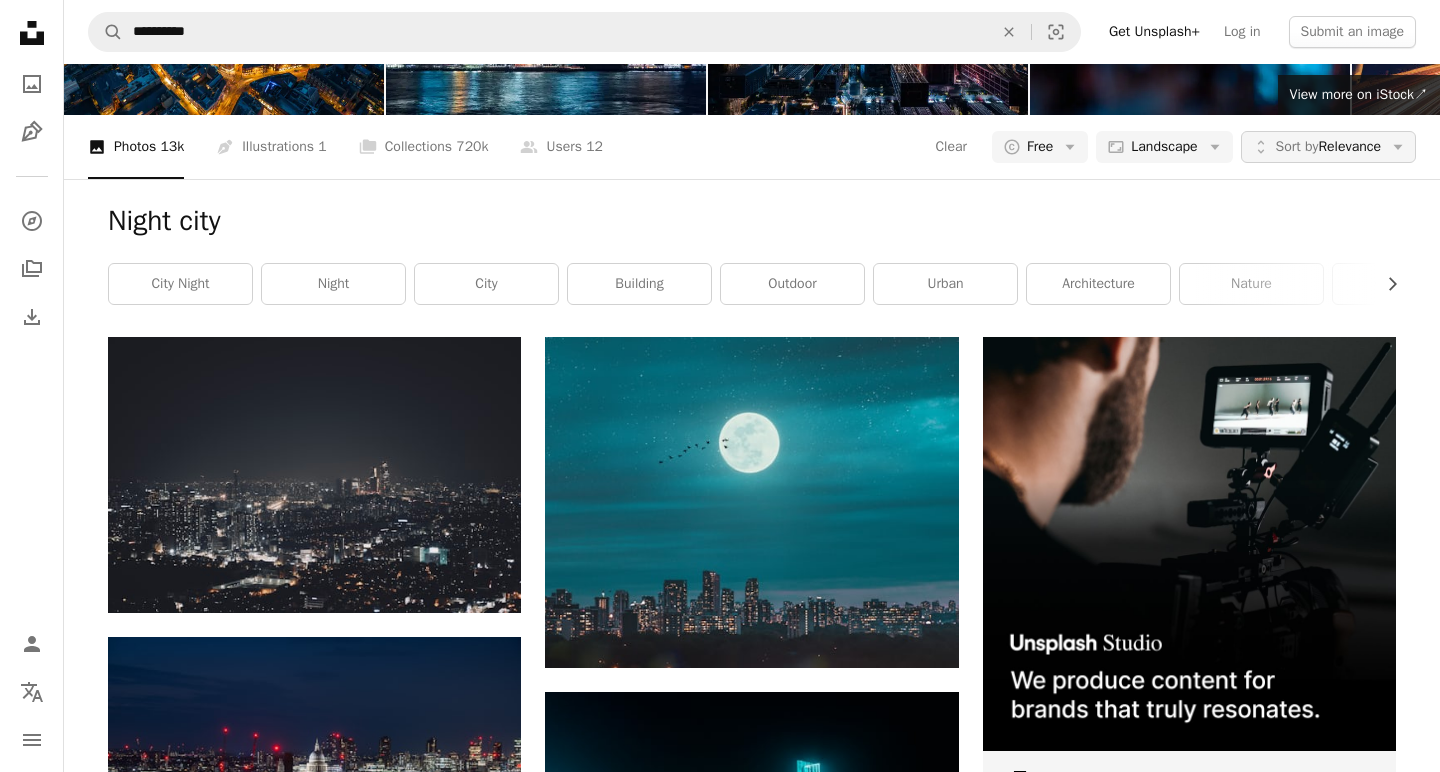 click on "Sort by" at bounding box center (1297, 146) 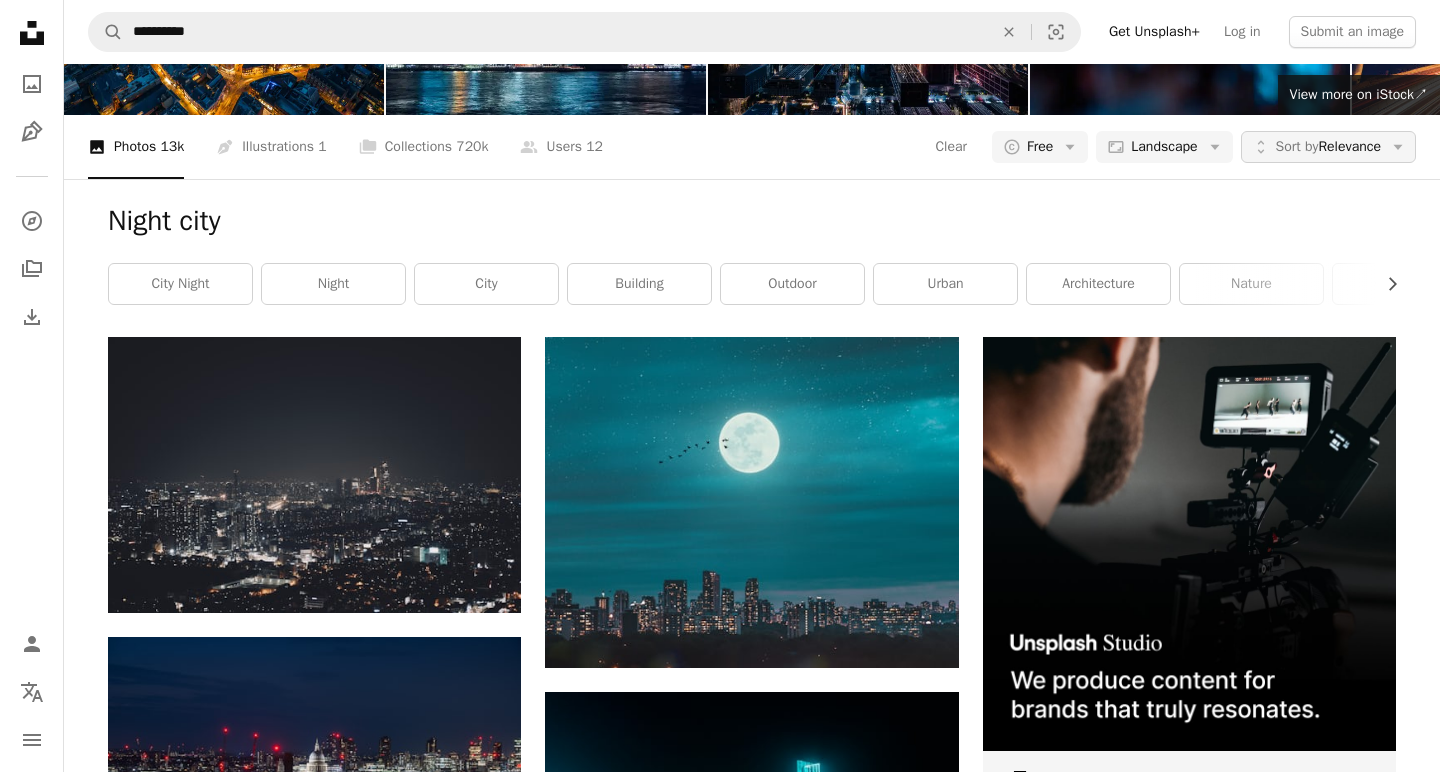 click on "Sort by" at bounding box center [1297, 146] 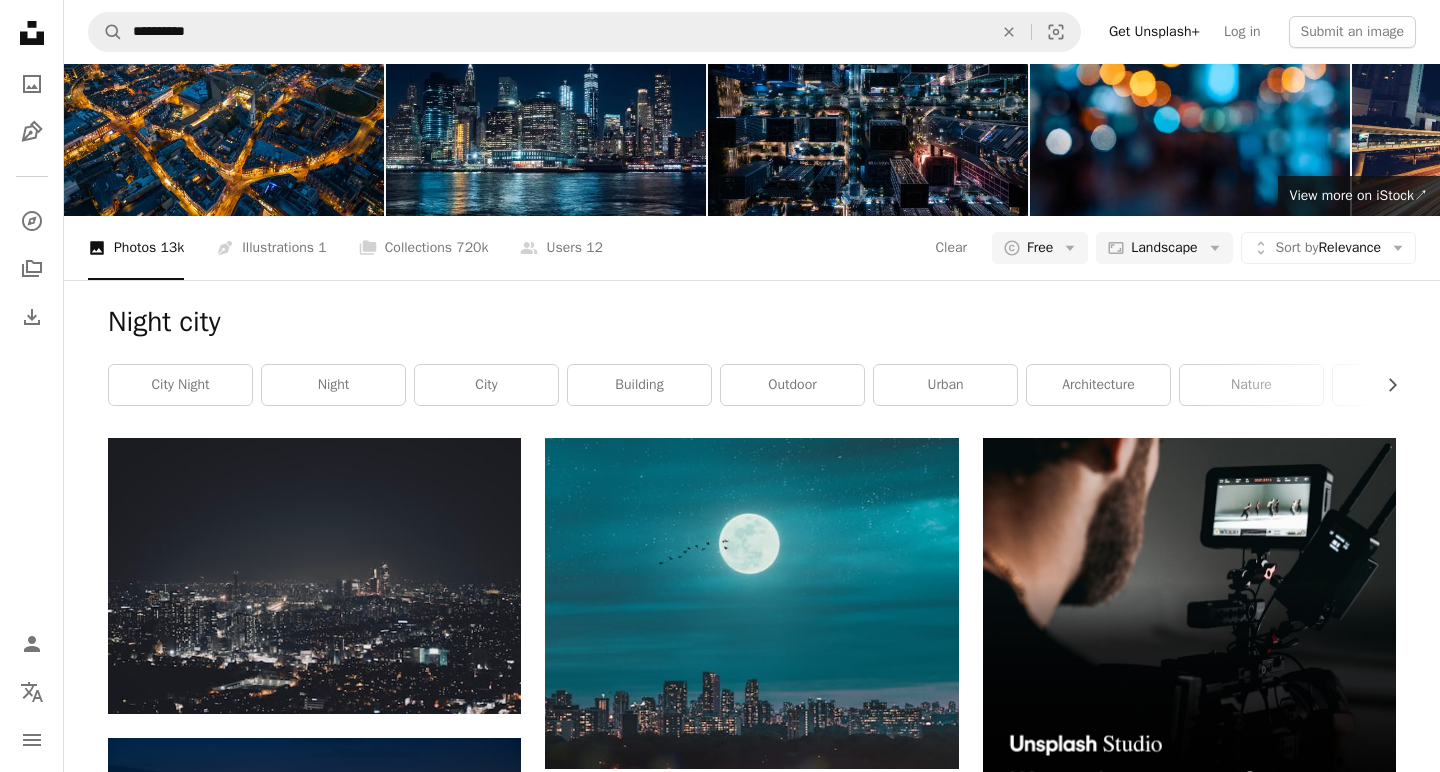 scroll, scrollTop: 51, scrollLeft: 0, axis: vertical 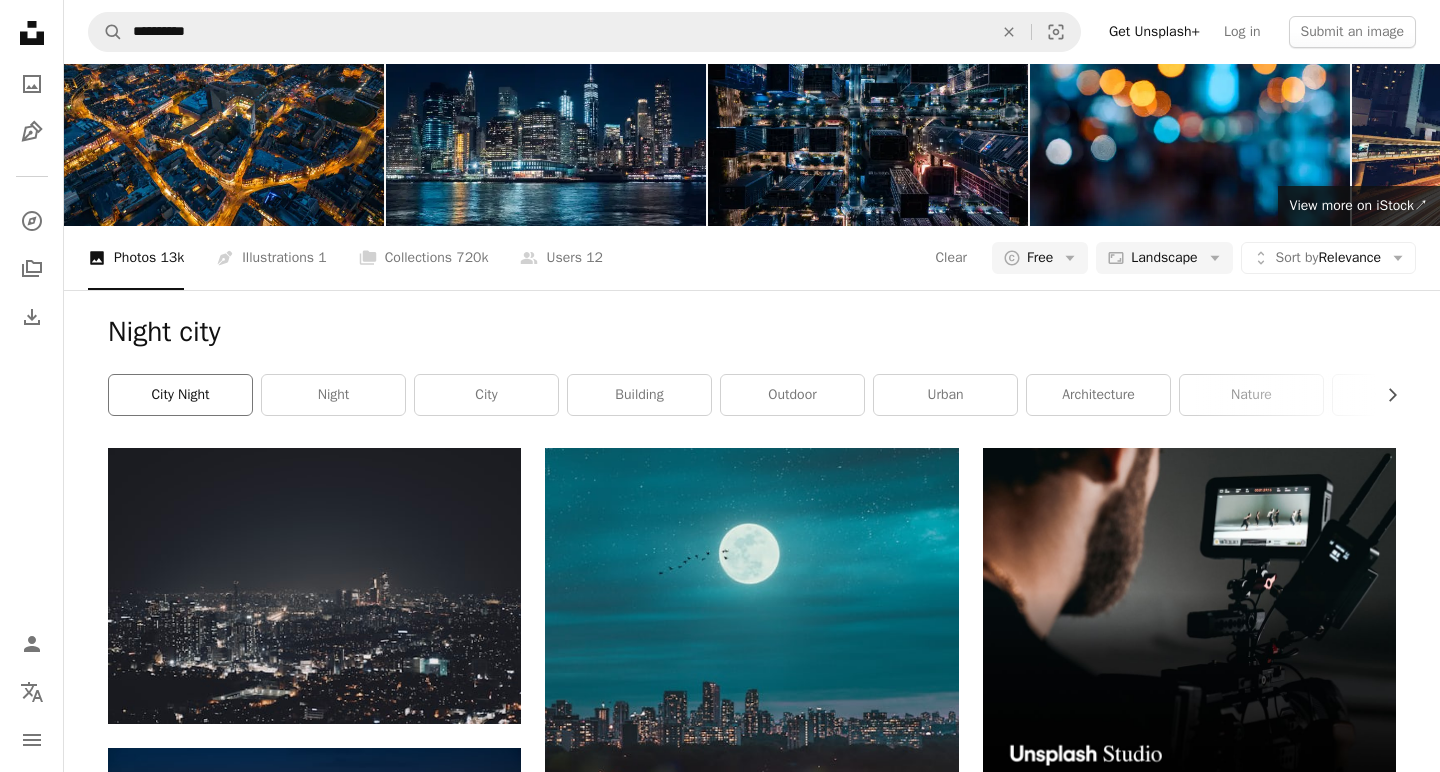 click on "city night" at bounding box center (180, 395) 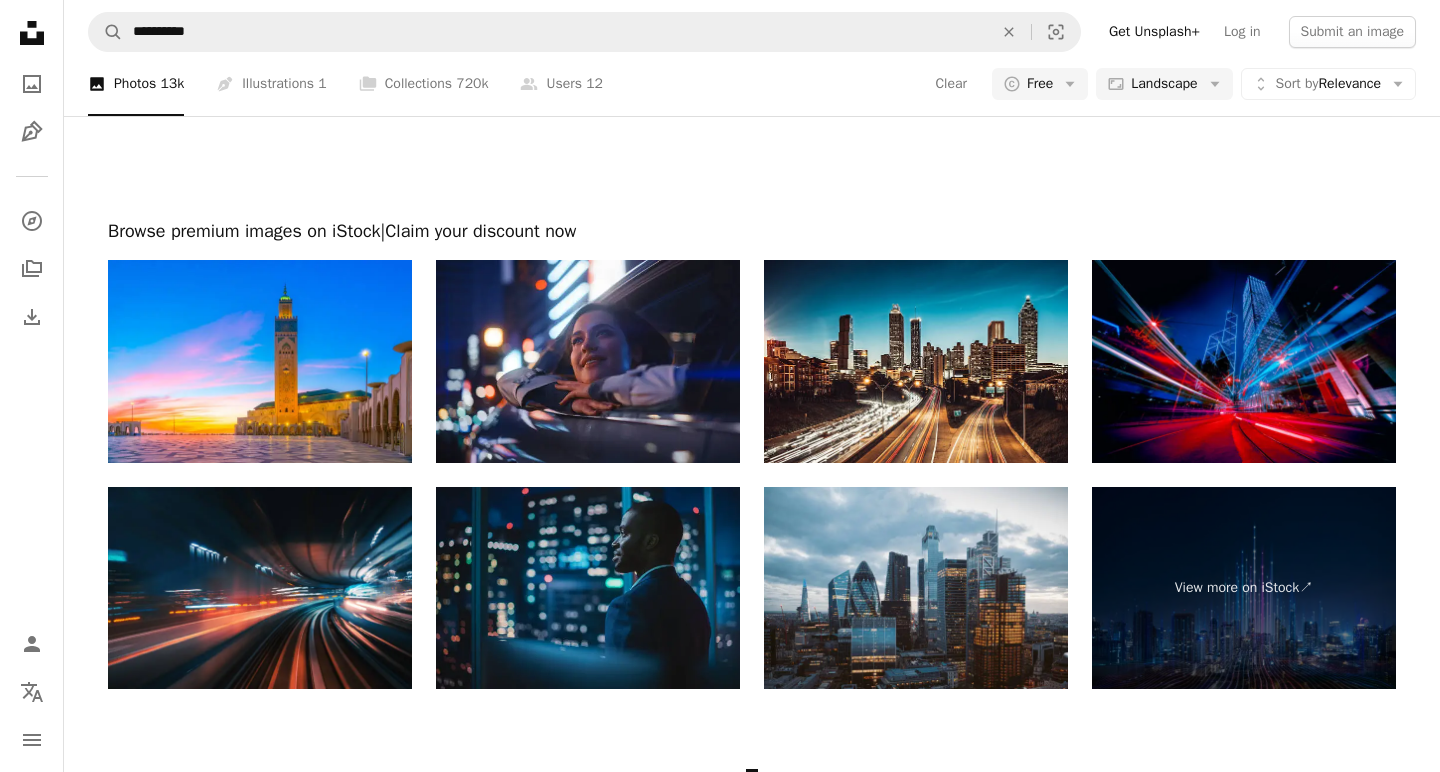 scroll, scrollTop: 2890, scrollLeft: 0, axis: vertical 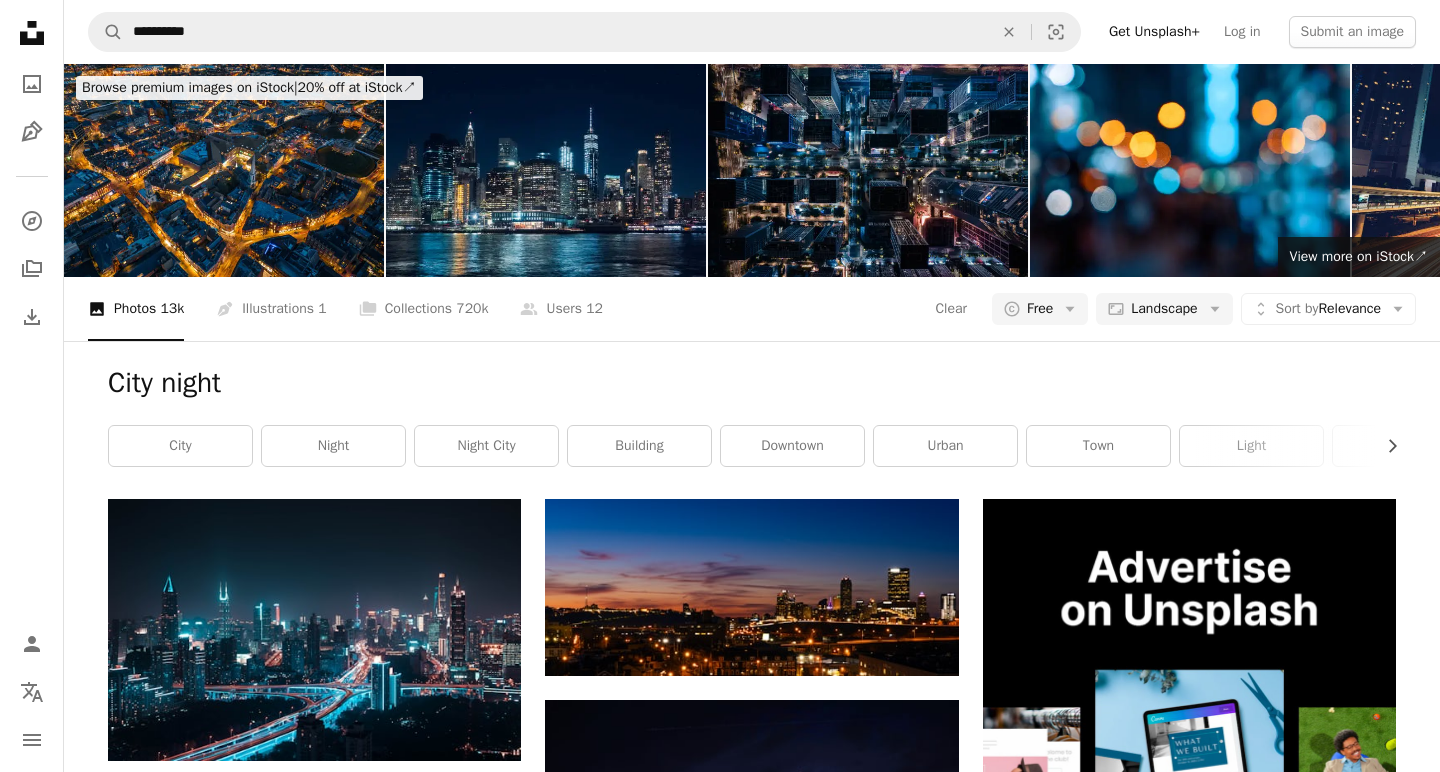 click on "Unsplash logo Unsplash Home" 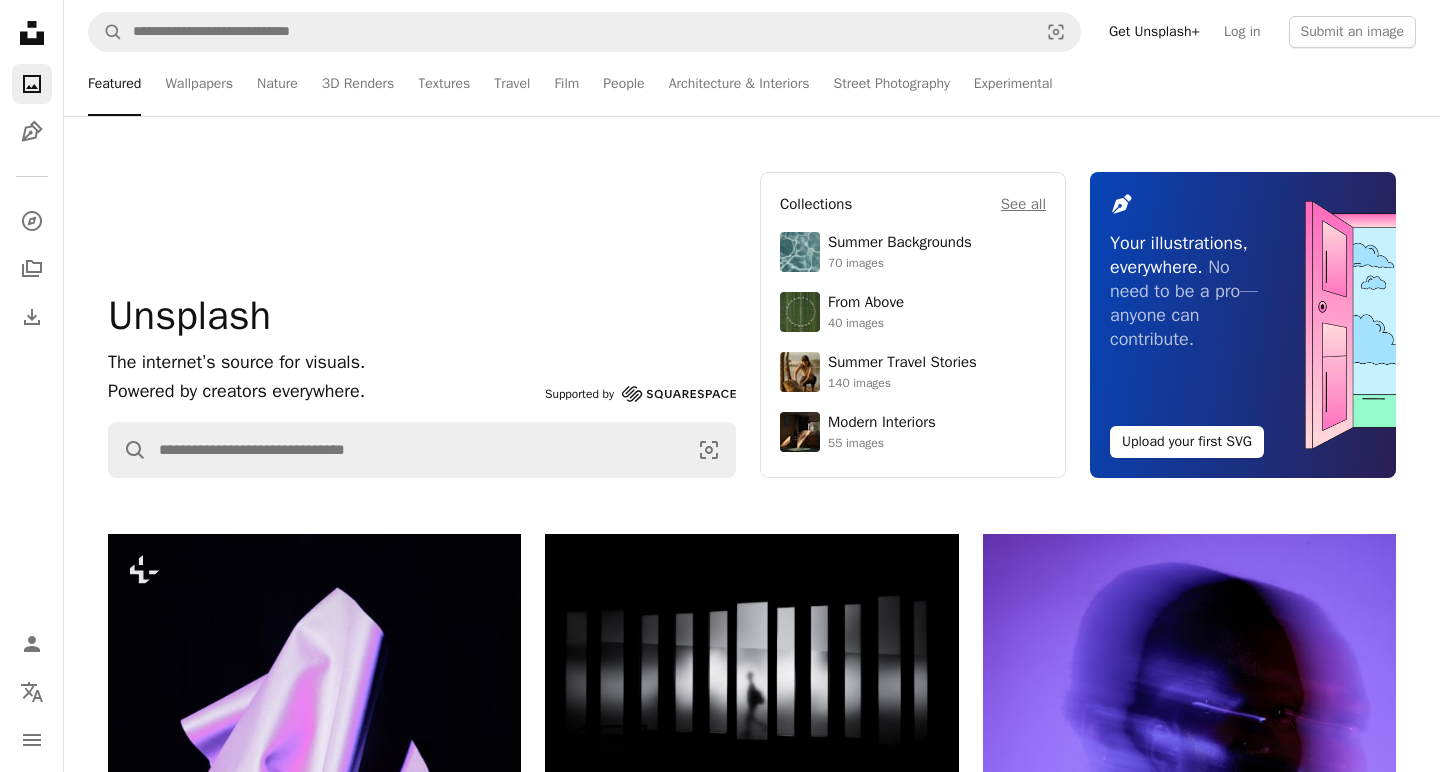 scroll, scrollTop: 0, scrollLeft: 0, axis: both 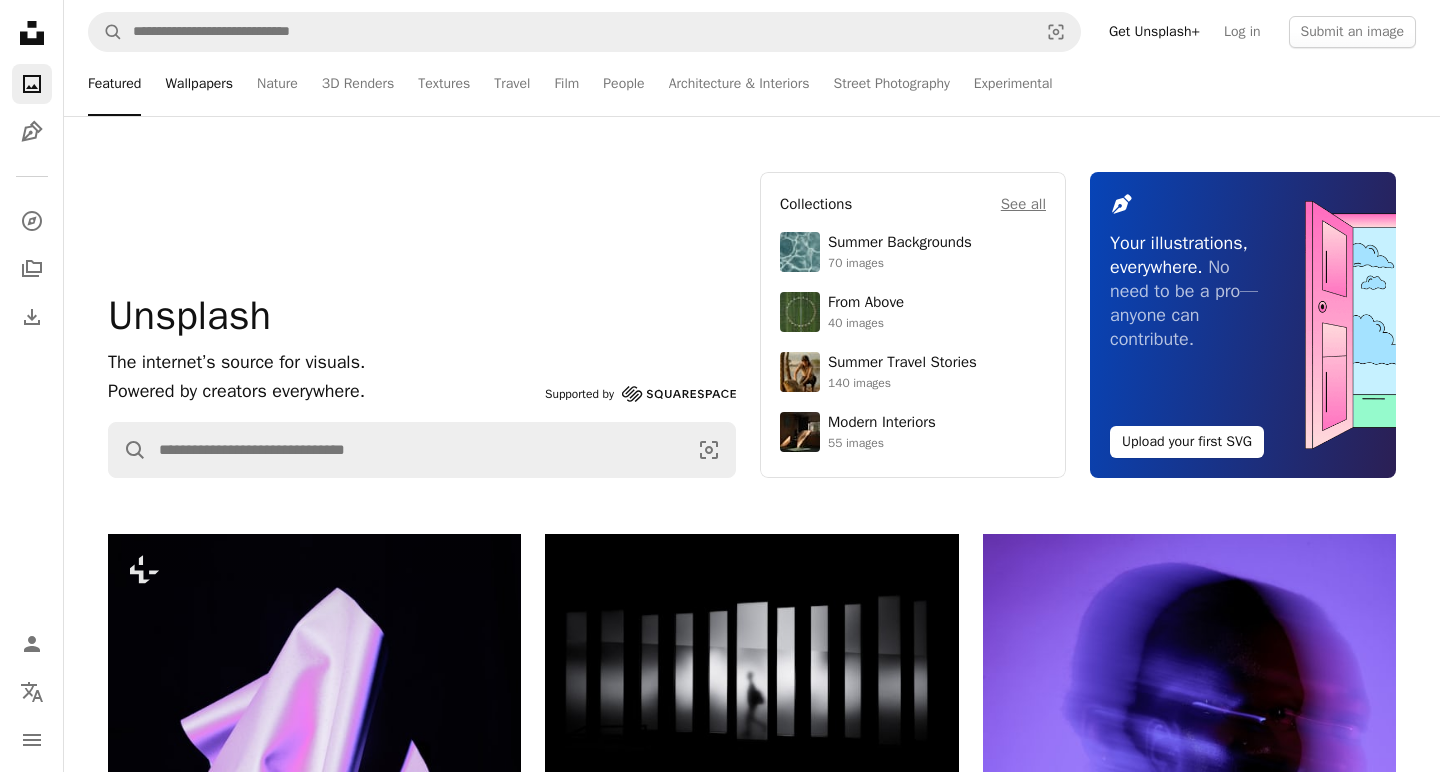click on "Wallpapers" at bounding box center [199, 84] 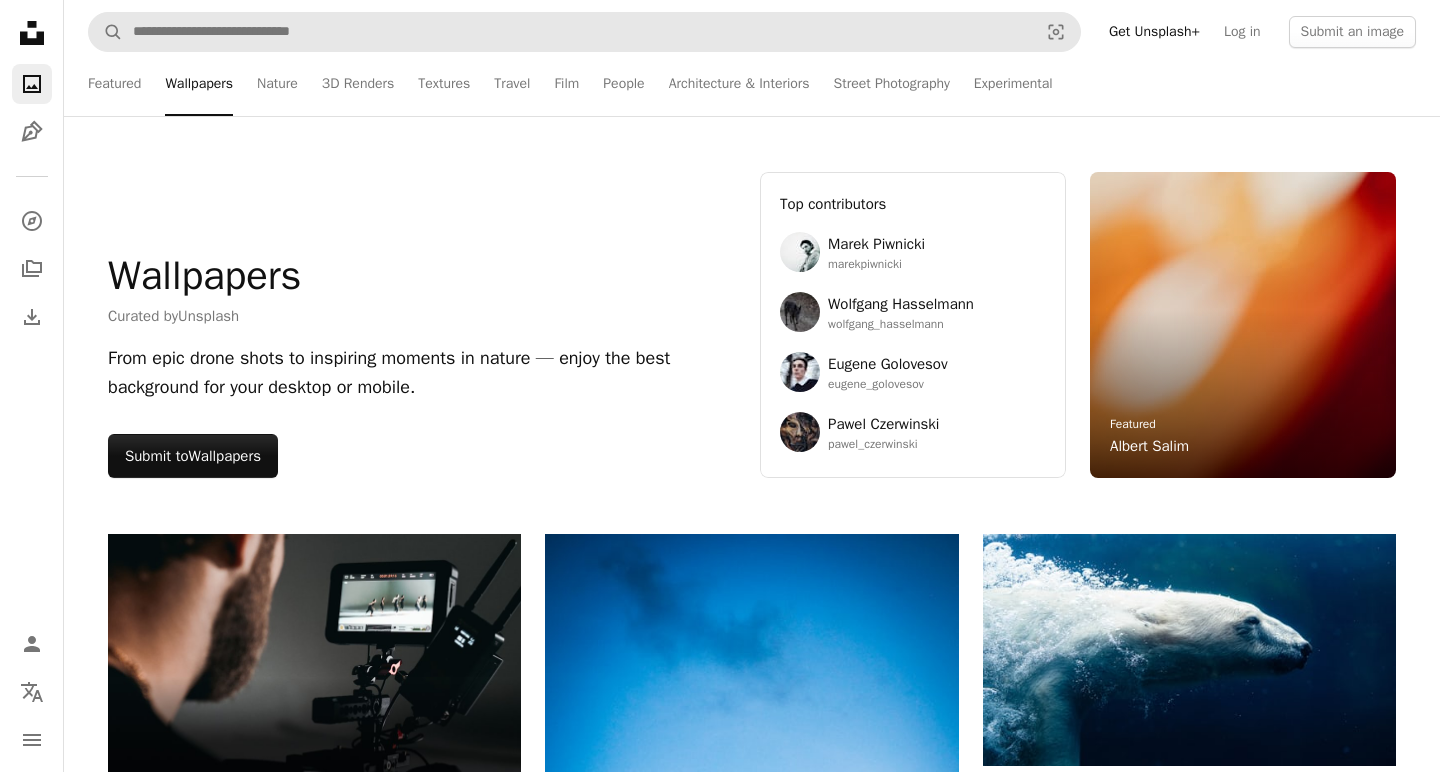 scroll, scrollTop: 0, scrollLeft: 0, axis: both 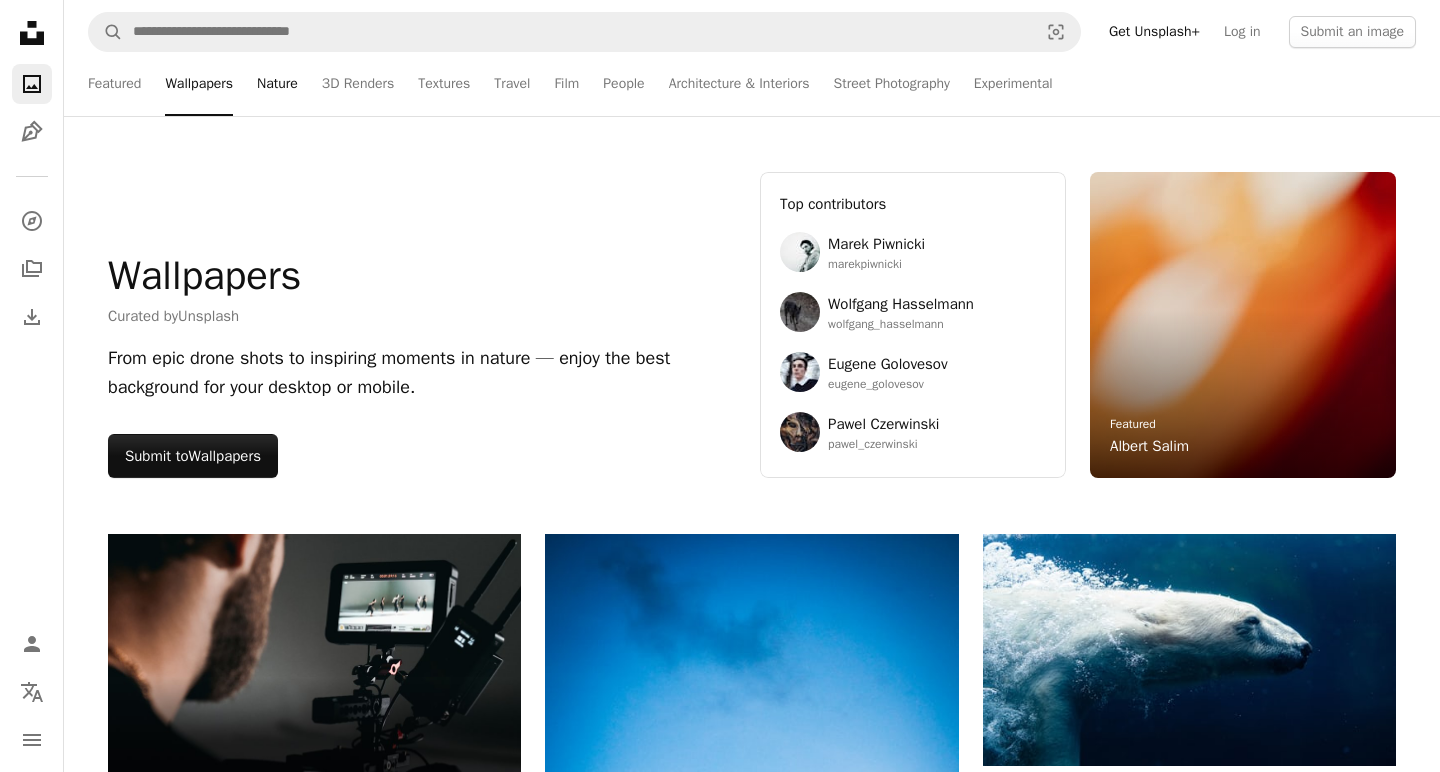 click on "Nature" at bounding box center (277, 84) 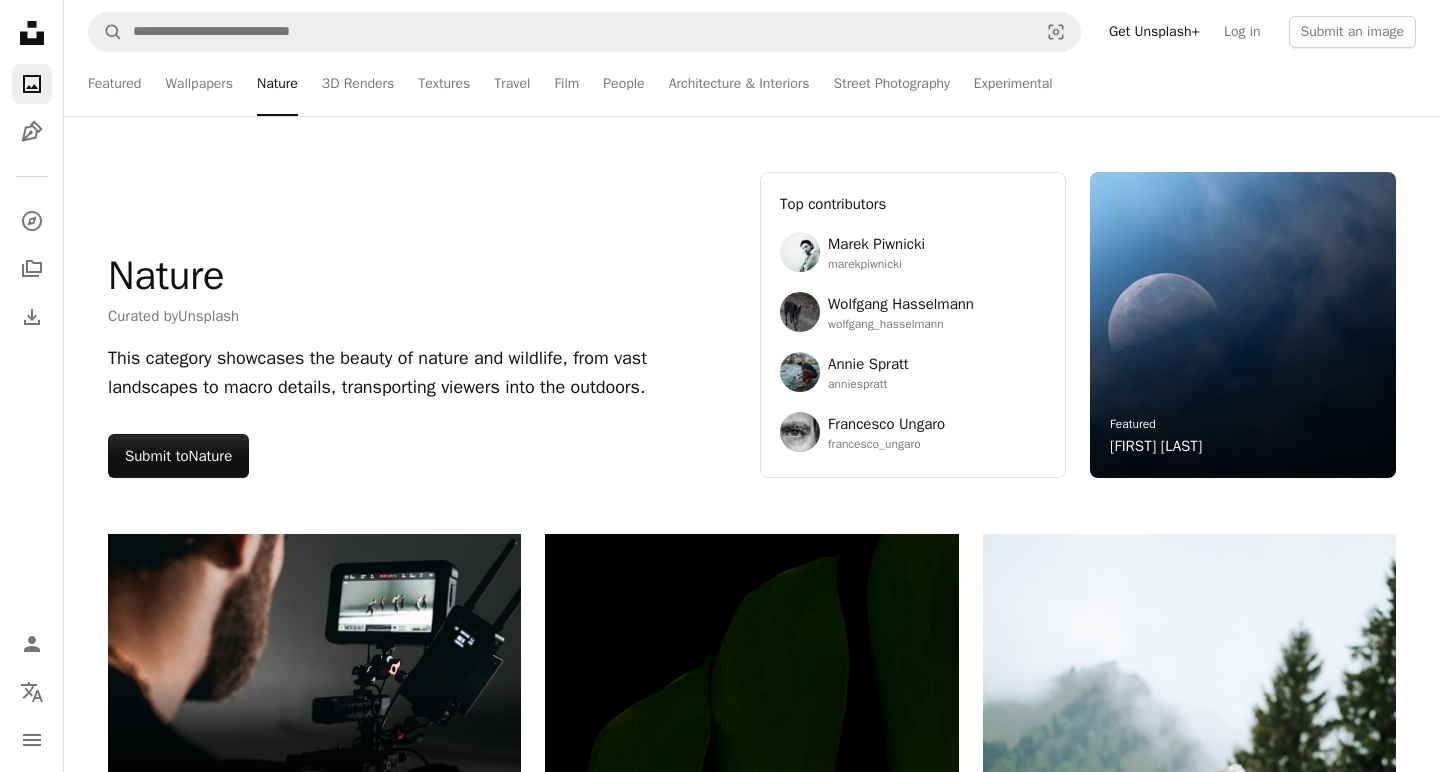 scroll, scrollTop: 0, scrollLeft: 0, axis: both 